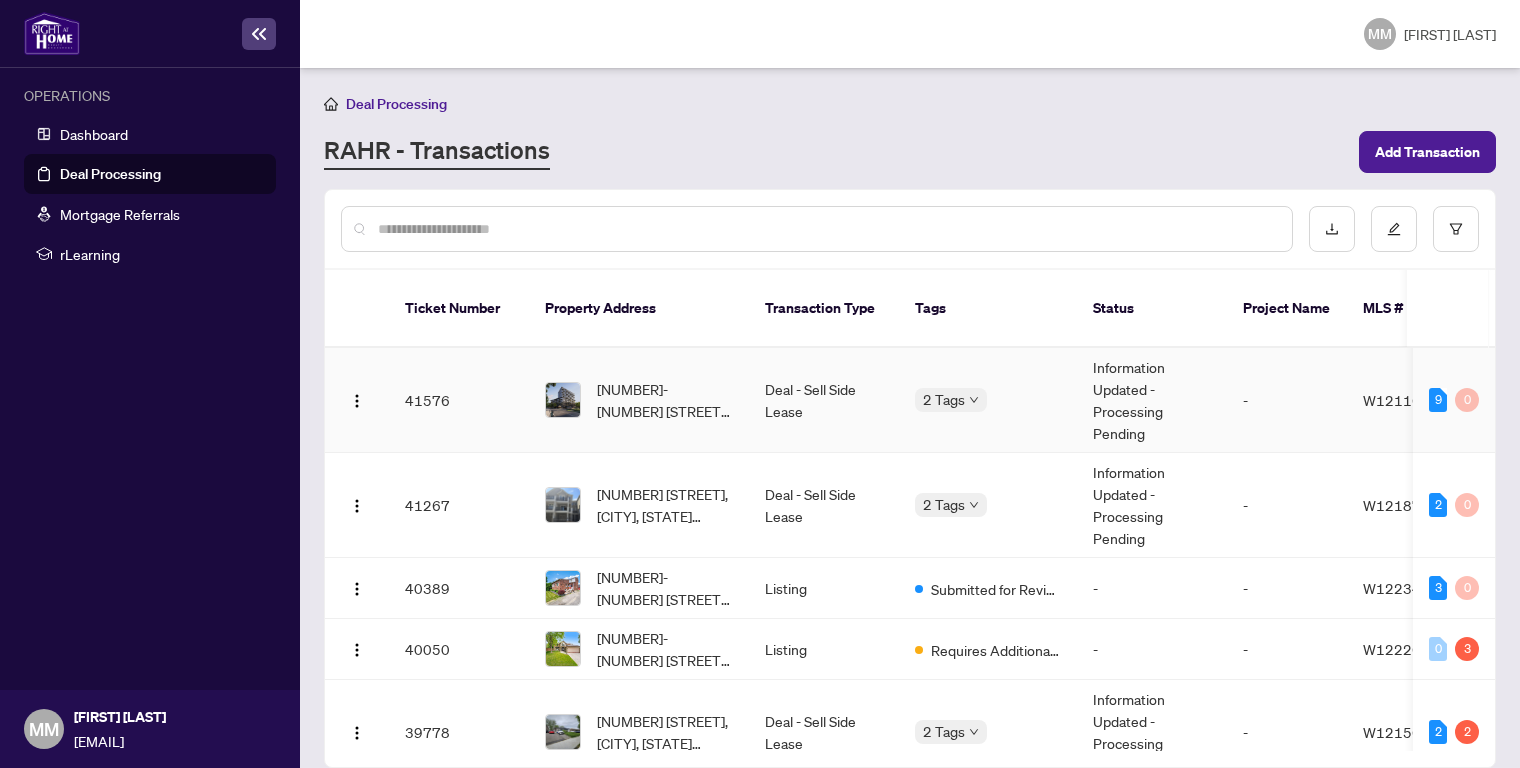 scroll, scrollTop: 0, scrollLeft: 0, axis: both 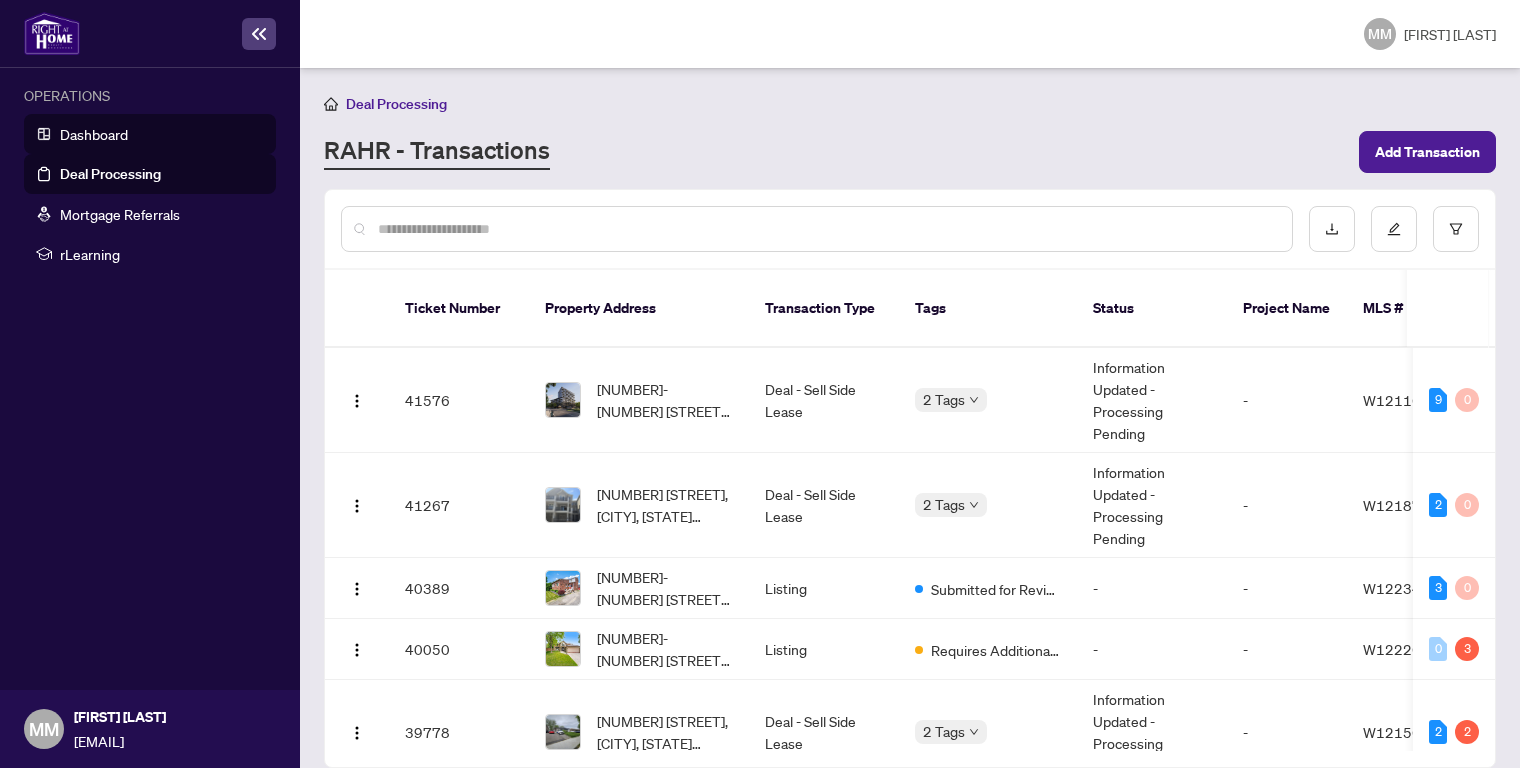 click on "Dashboard" at bounding box center [94, 134] 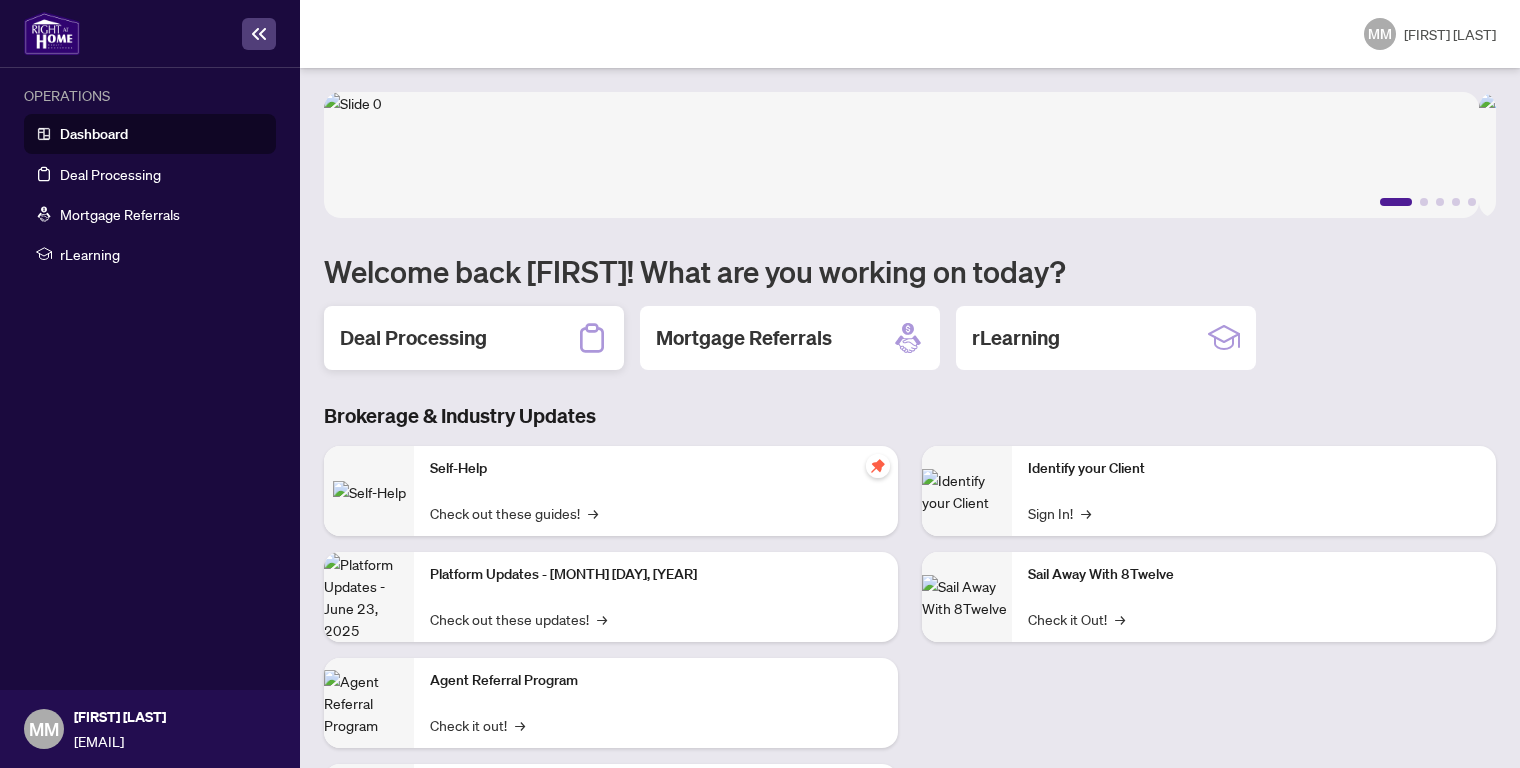 click on "Deal Processing" at bounding box center (413, 338) 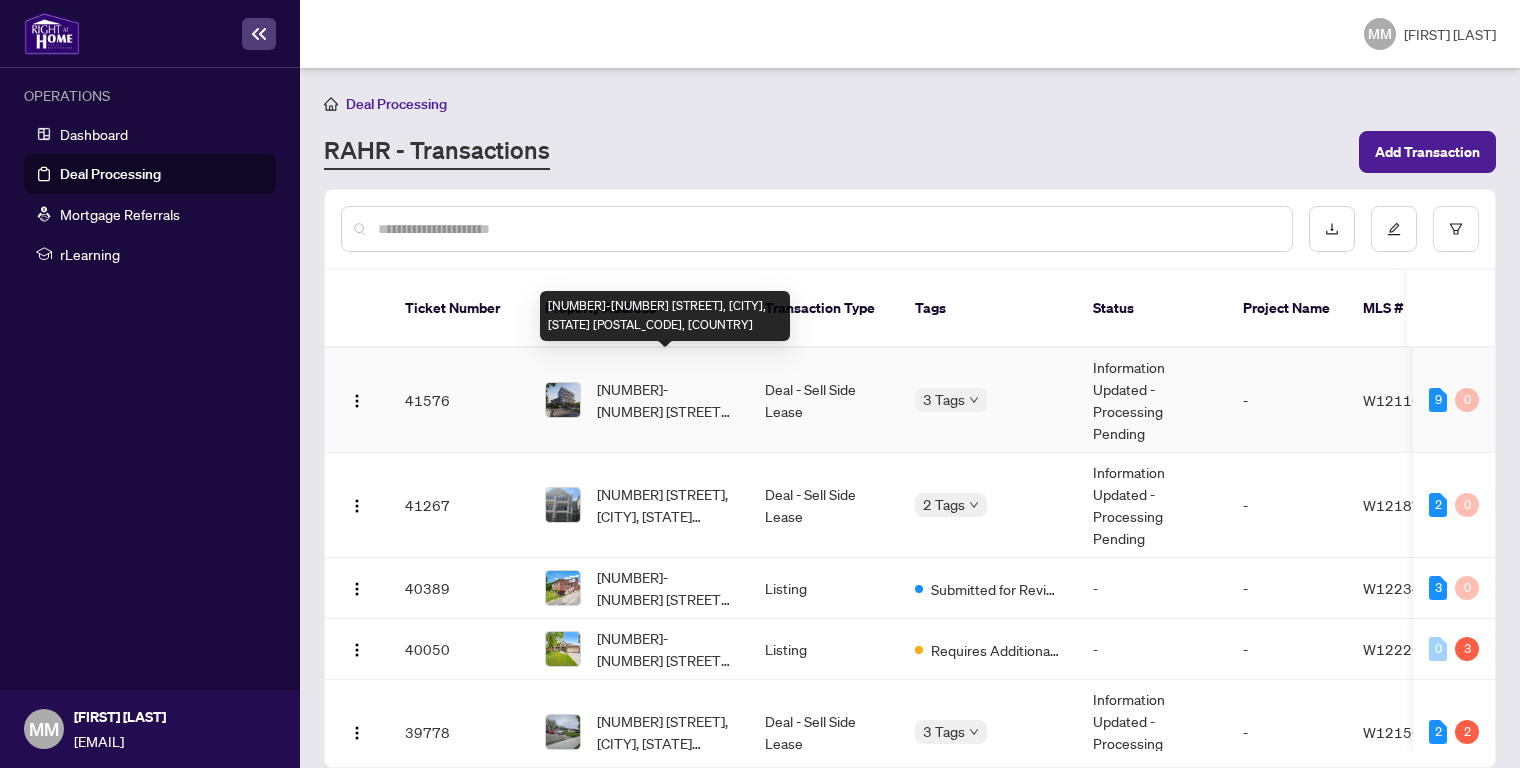 click on "[NUMBER]-[NUMBER] [STREET], [CITY], [STATE] [POSTAL_CODE], [COUNTRY]" at bounding box center (665, 400) 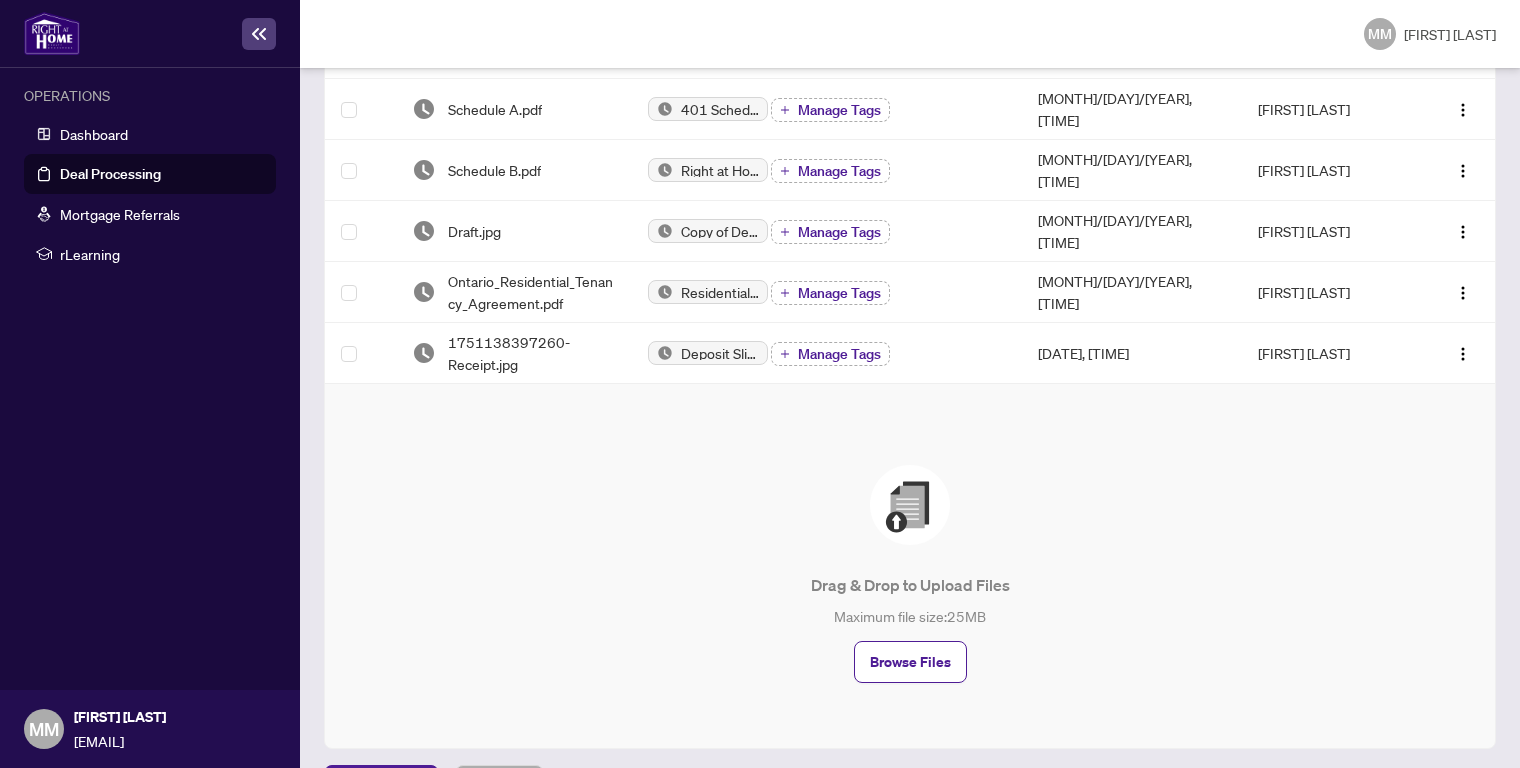 scroll, scrollTop: 643, scrollLeft: 0, axis: vertical 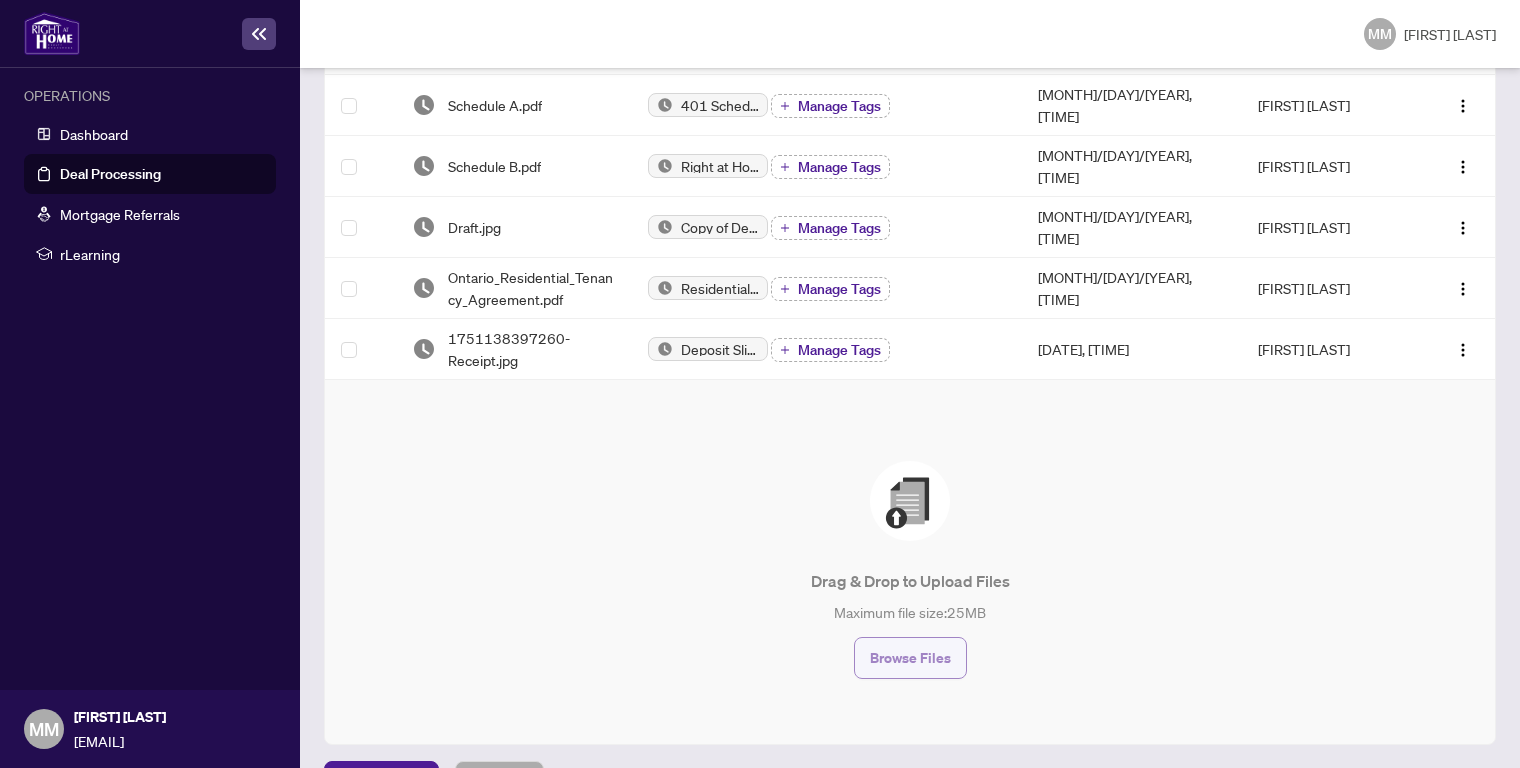 click on "Browse Files" at bounding box center (910, 658) 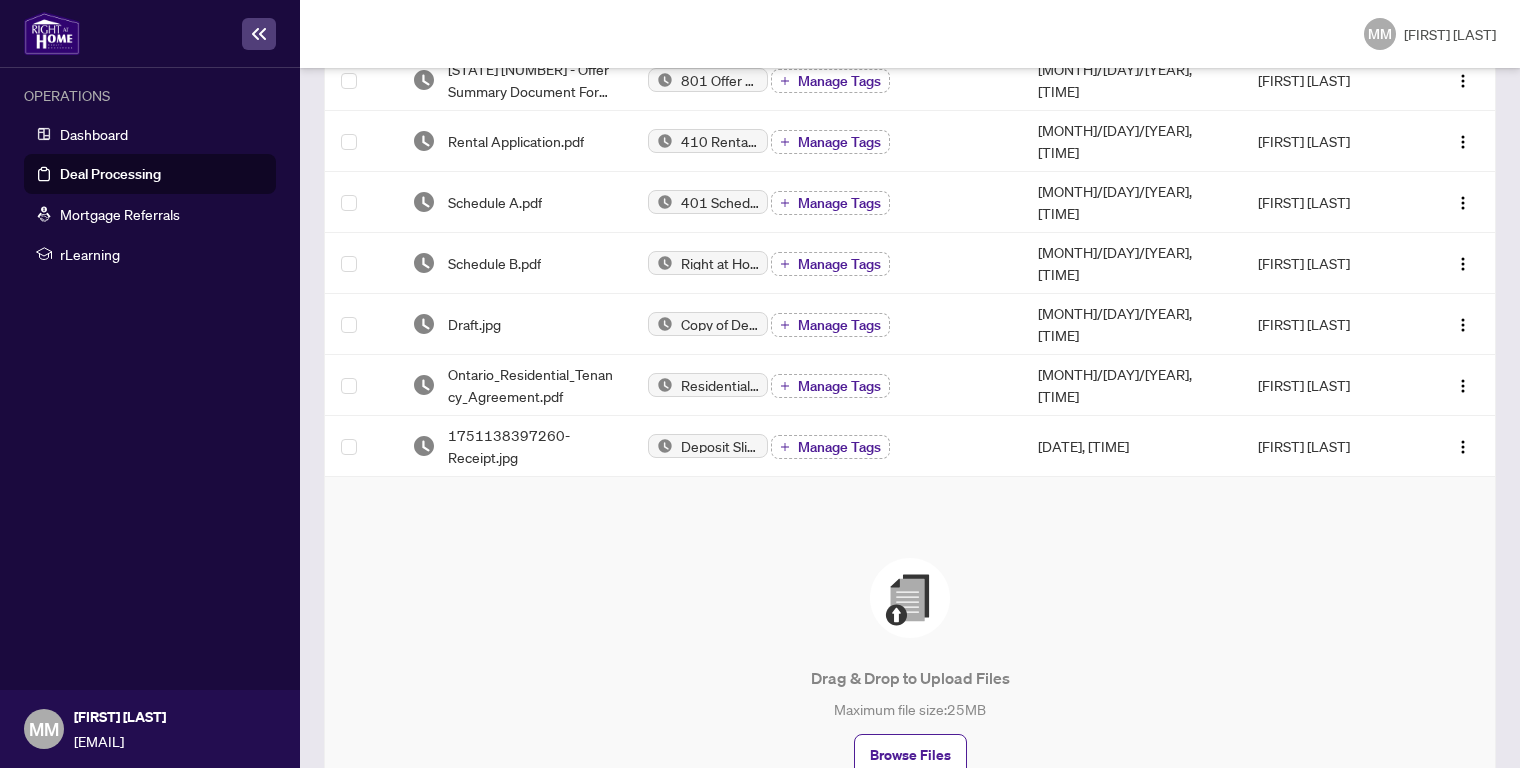 scroll, scrollTop: 662, scrollLeft: 0, axis: vertical 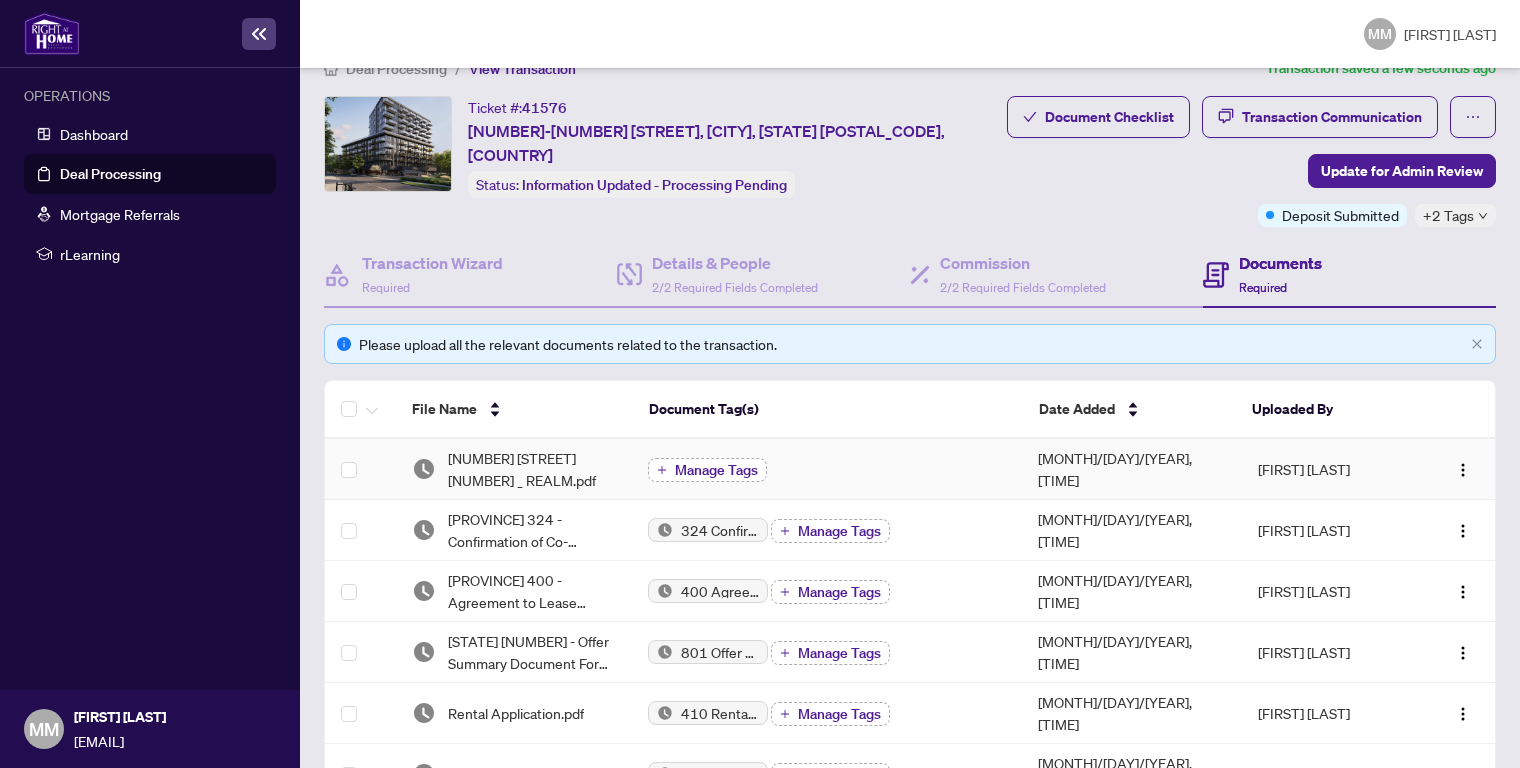 click on "Manage Tags" at bounding box center (716, 470) 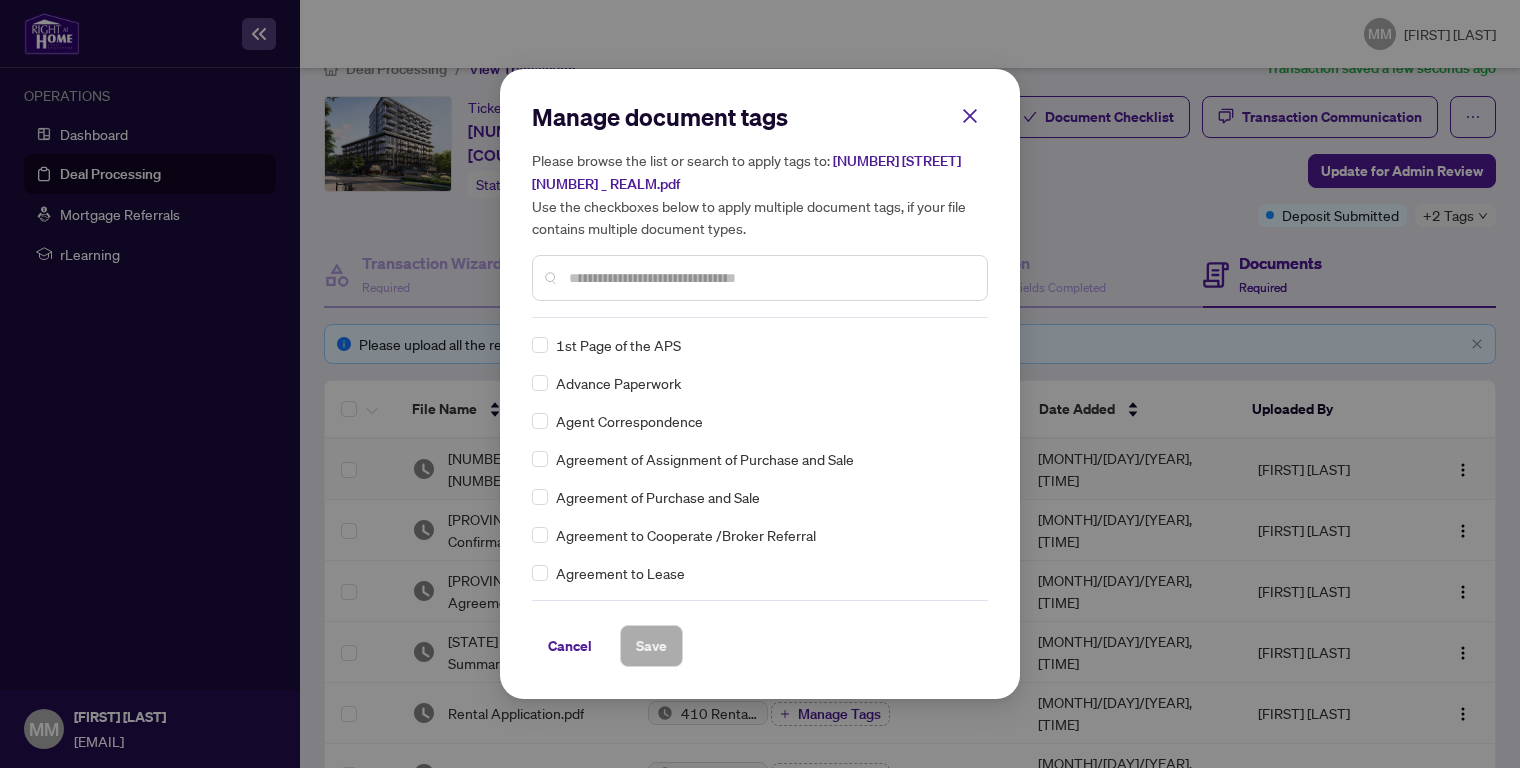 click at bounding box center (770, 278) 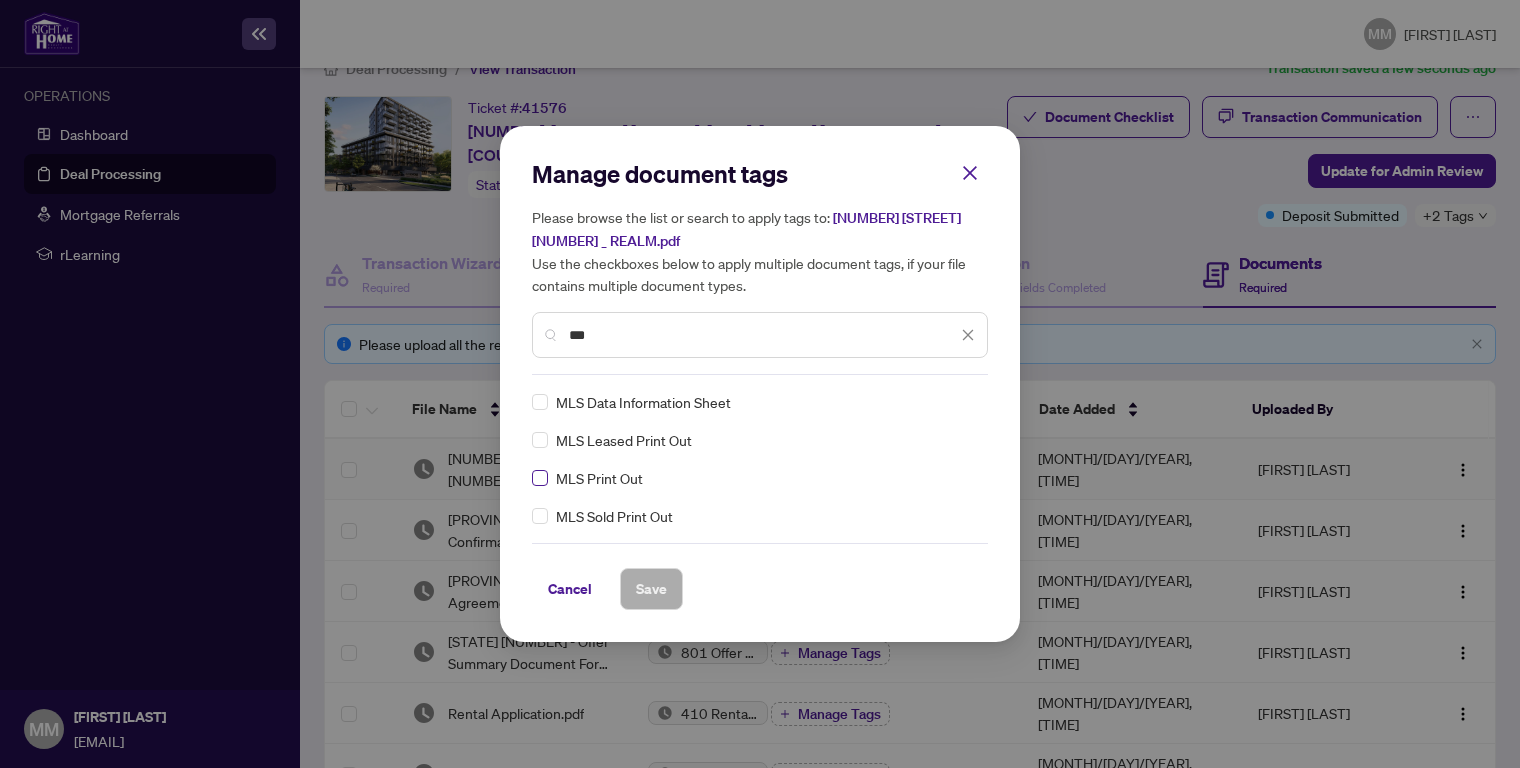 type on "***" 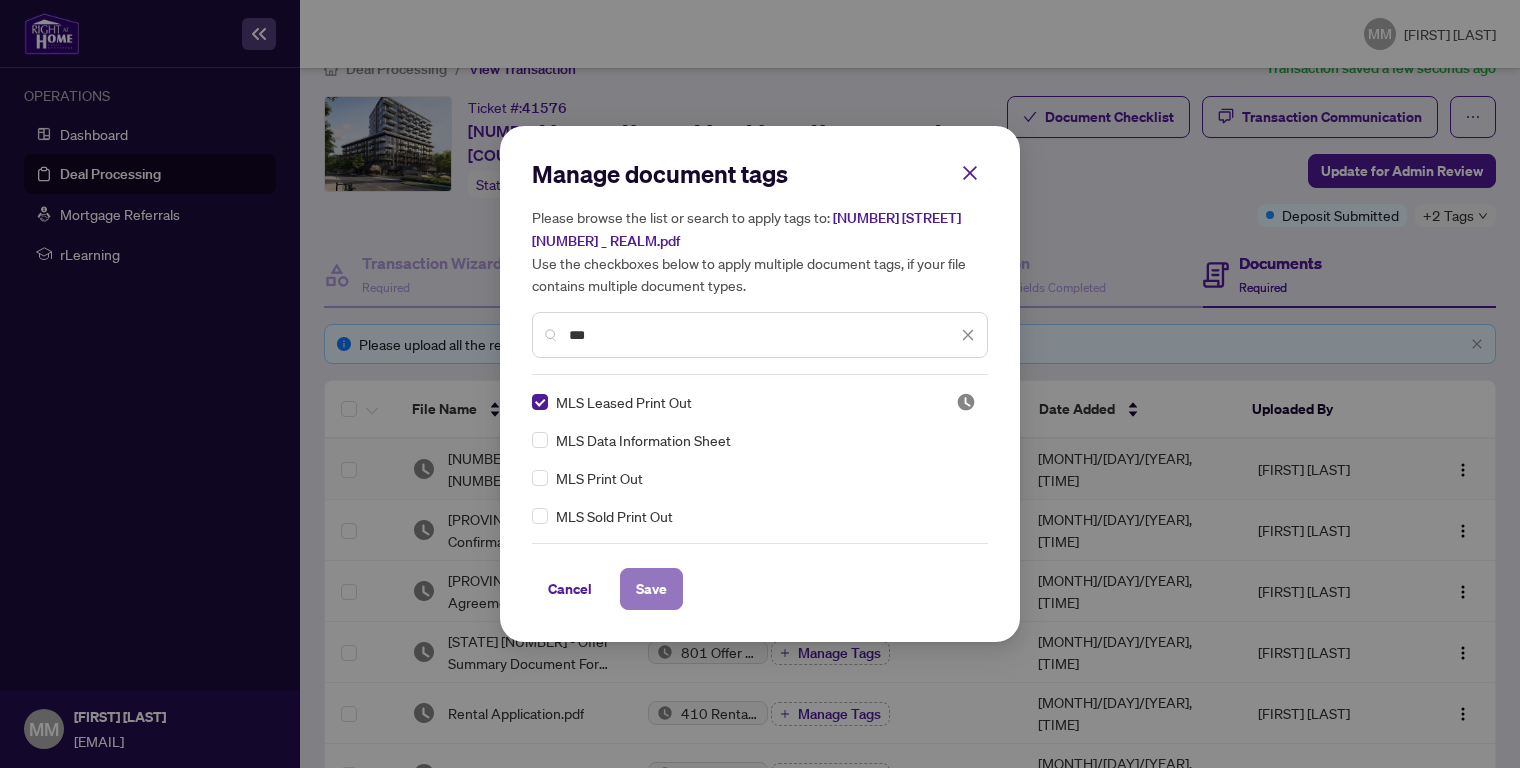 click on "Save" at bounding box center [651, 589] 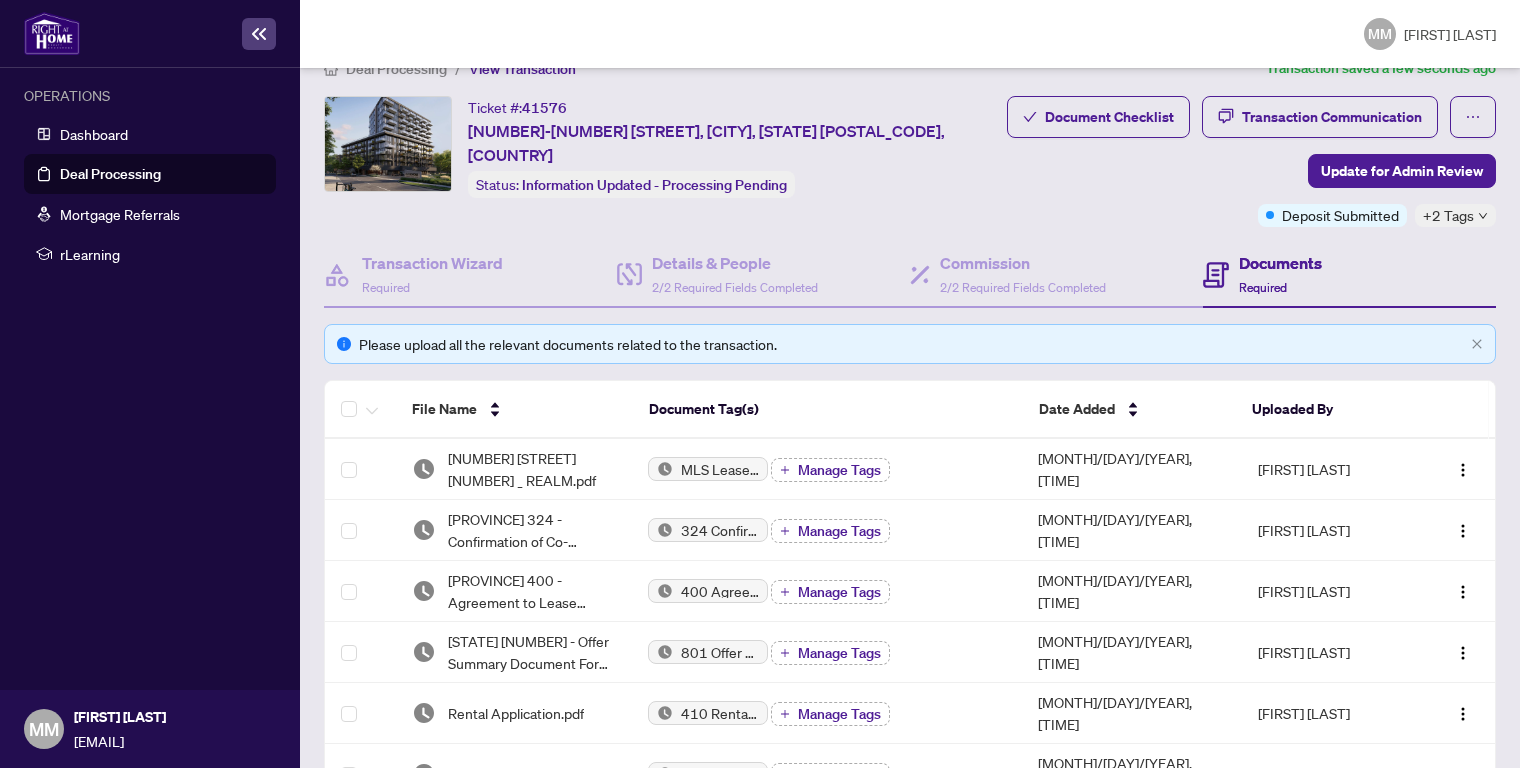 click on "Deal Processing" at bounding box center (110, 174) 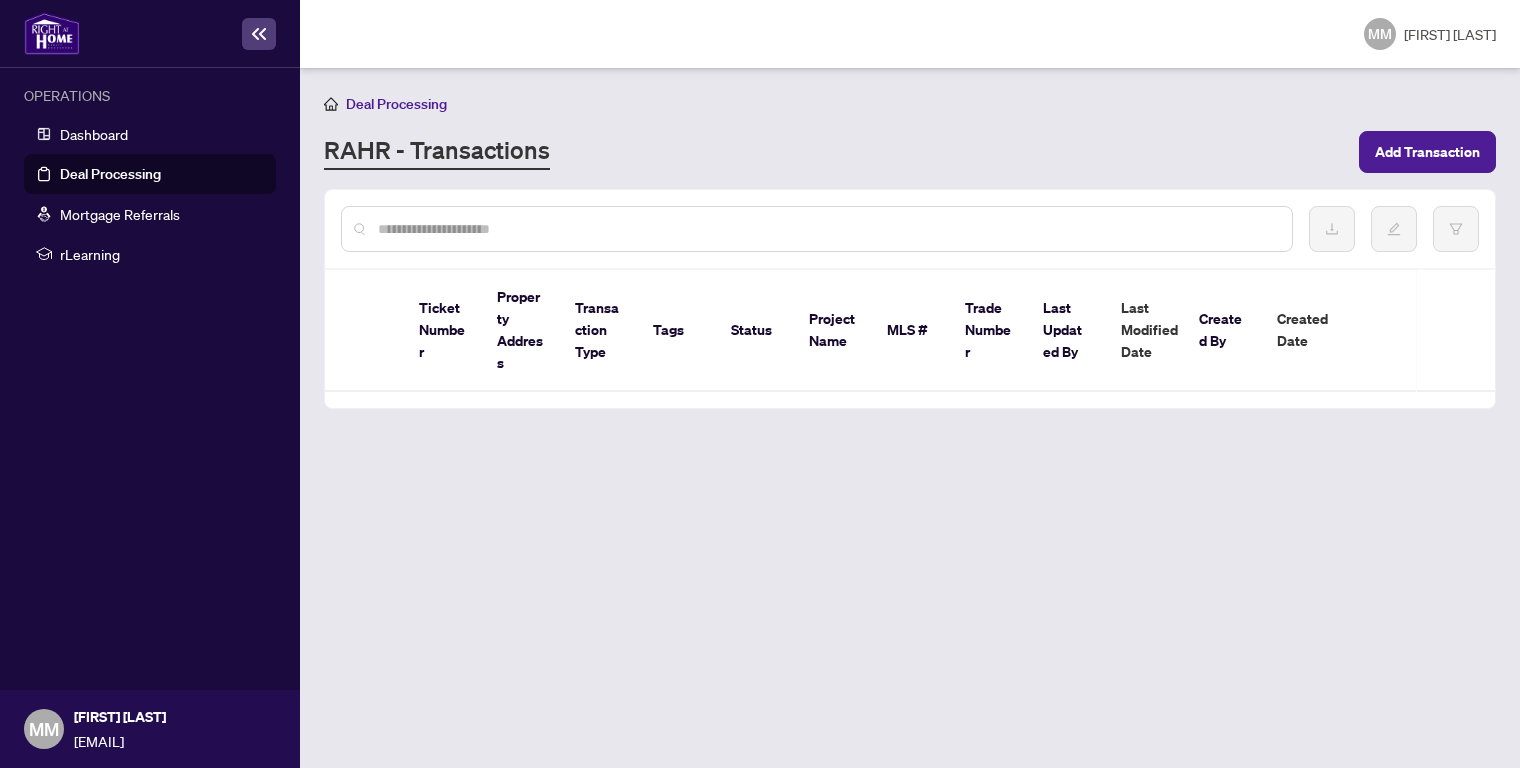 scroll, scrollTop: 0, scrollLeft: 0, axis: both 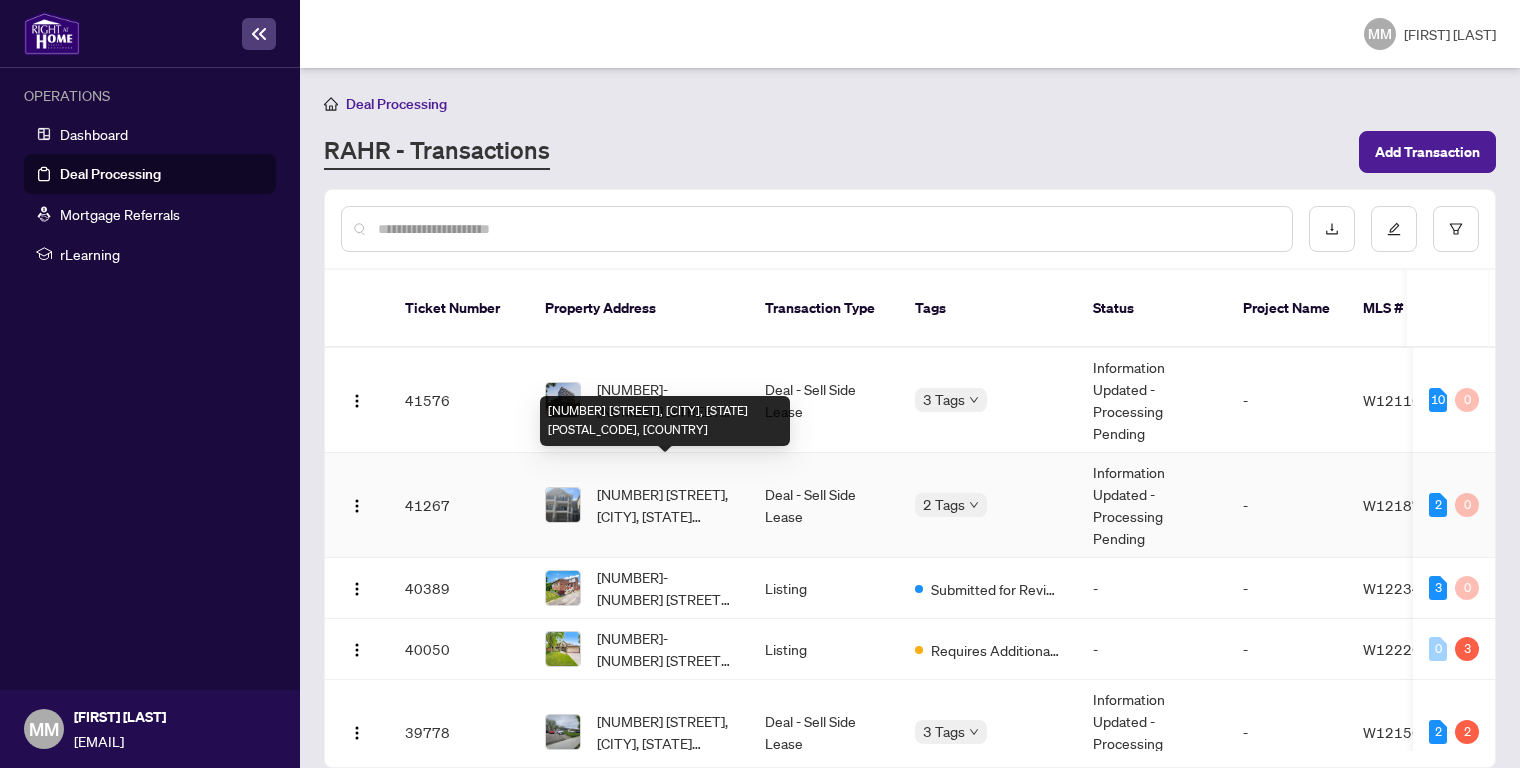 click on "[NUMBER] [STREET], [CITY], [STATE] [POSTAL_CODE], [COUNTRY]" at bounding box center (665, 505) 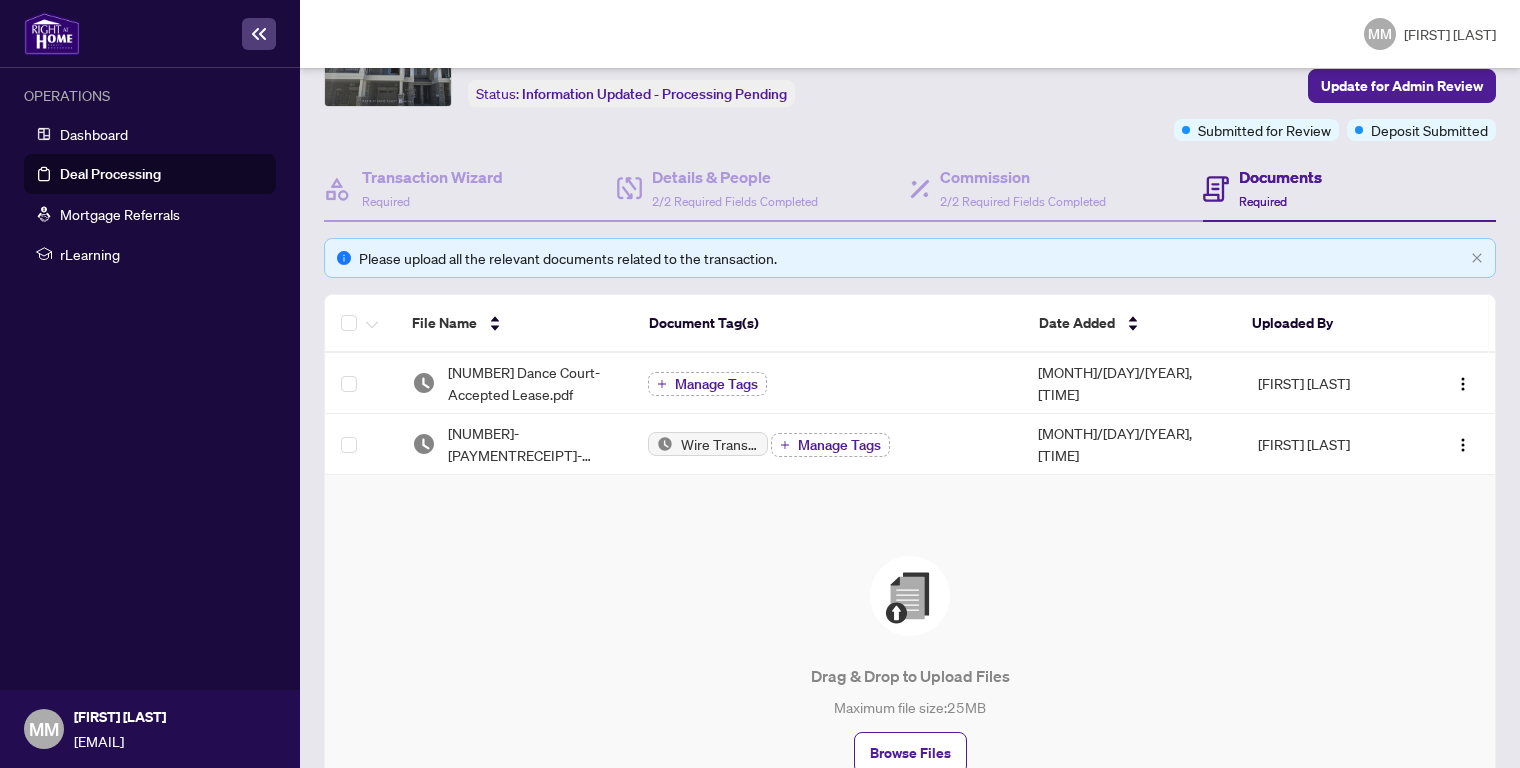 scroll, scrollTop: 217, scrollLeft: 0, axis: vertical 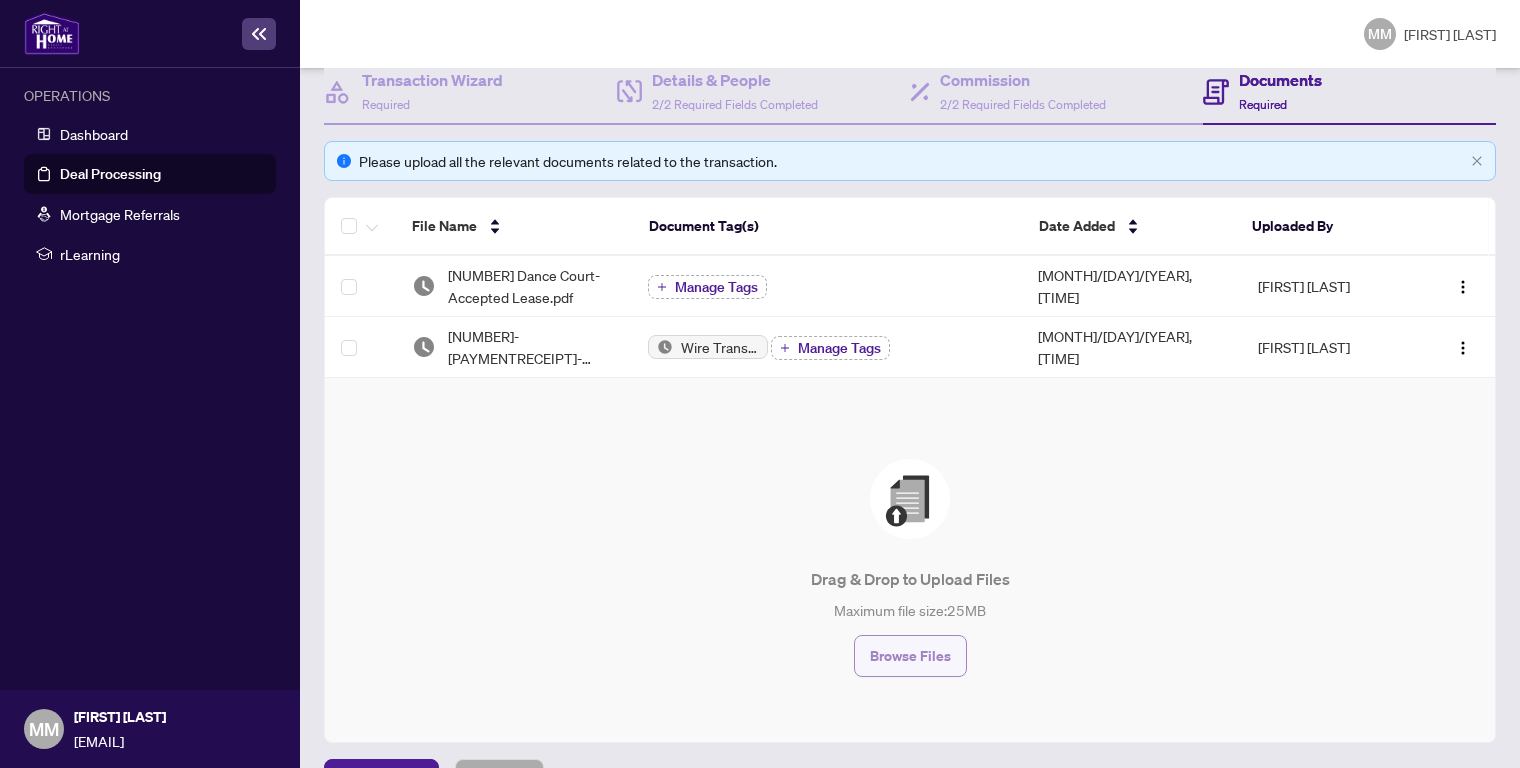 click on "Browse Files" at bounding box center [910, 656] 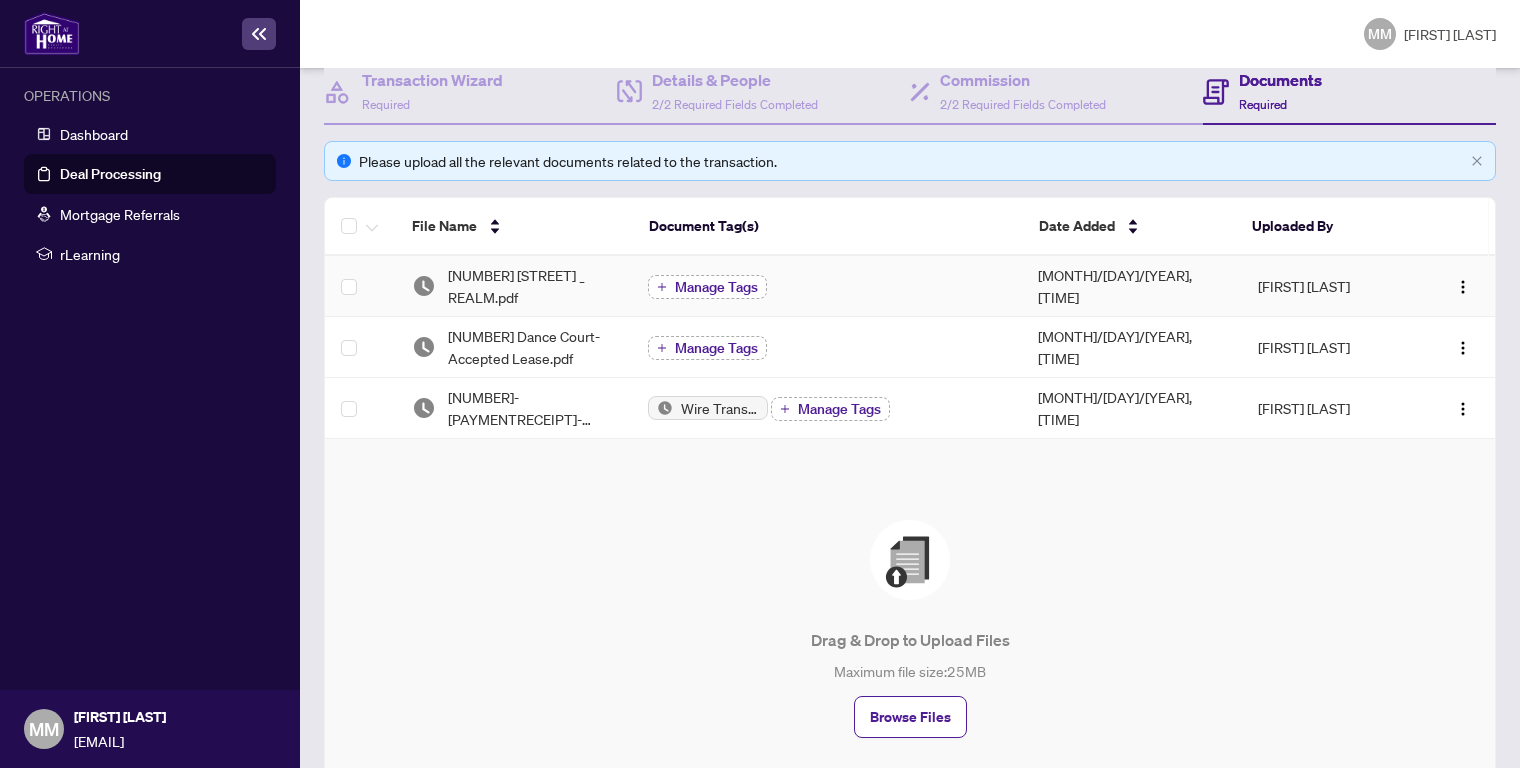 click on "Manage Tags" at bounding box center [716, 287] 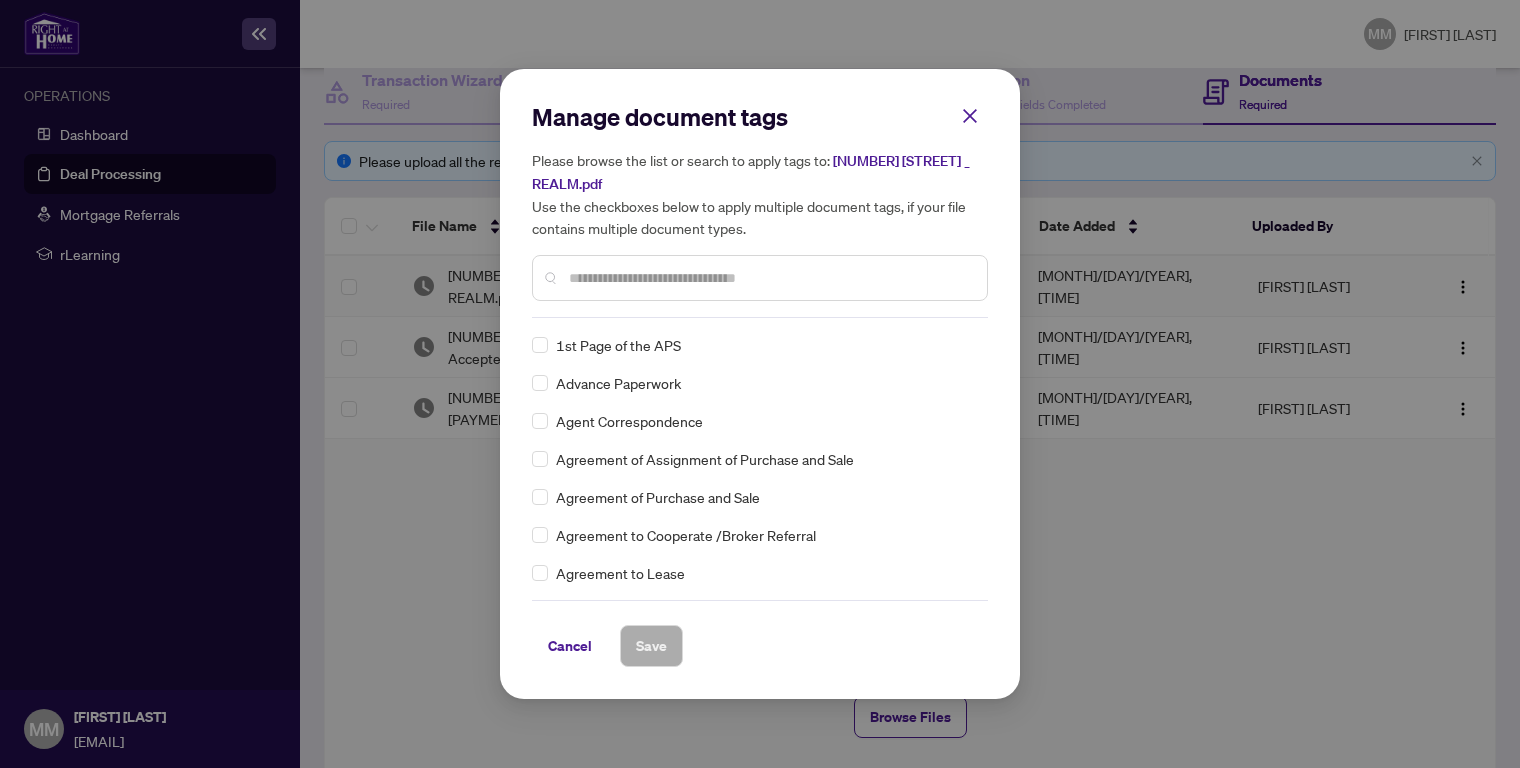 click at bounding box center (770, 278) 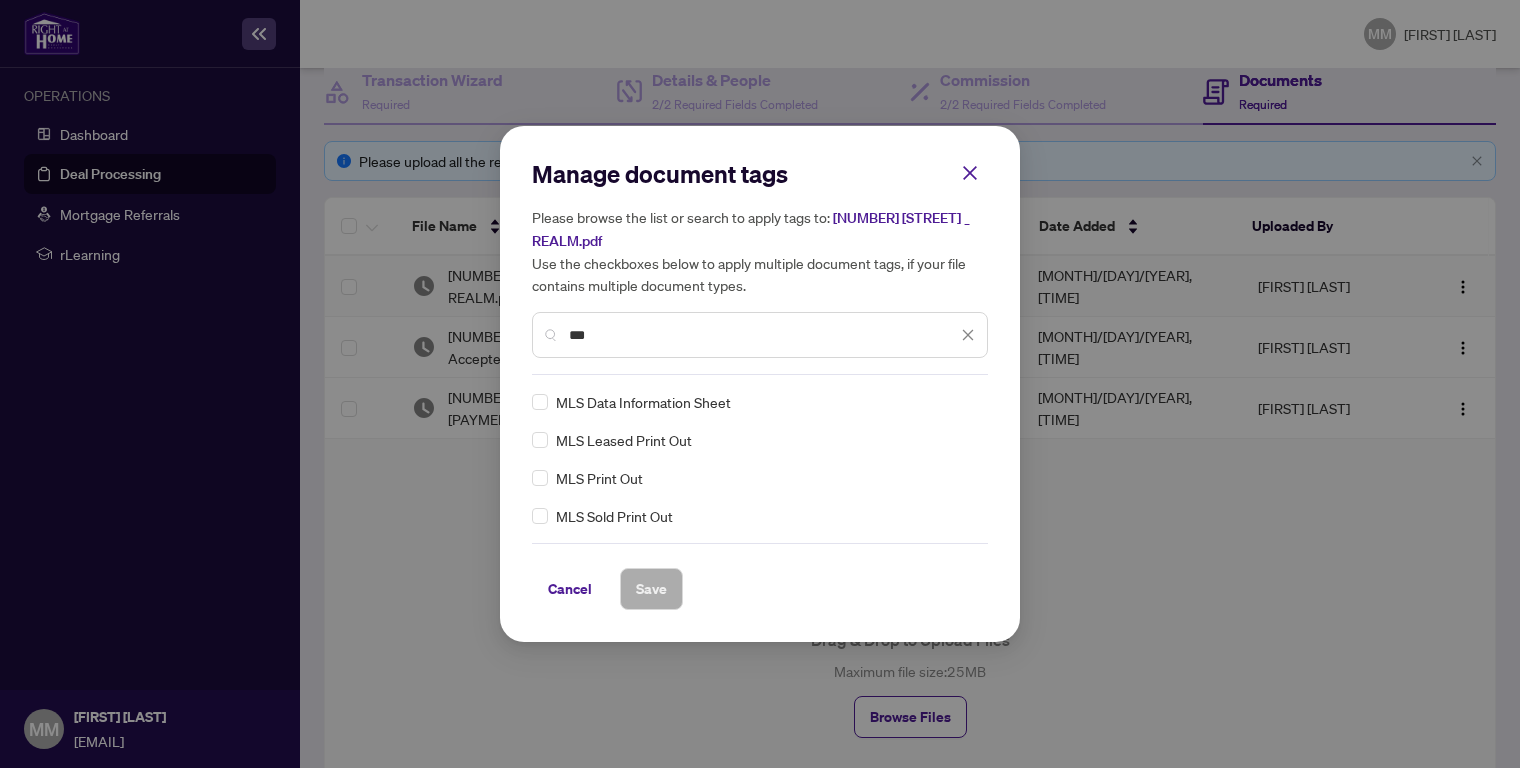 type on "***" 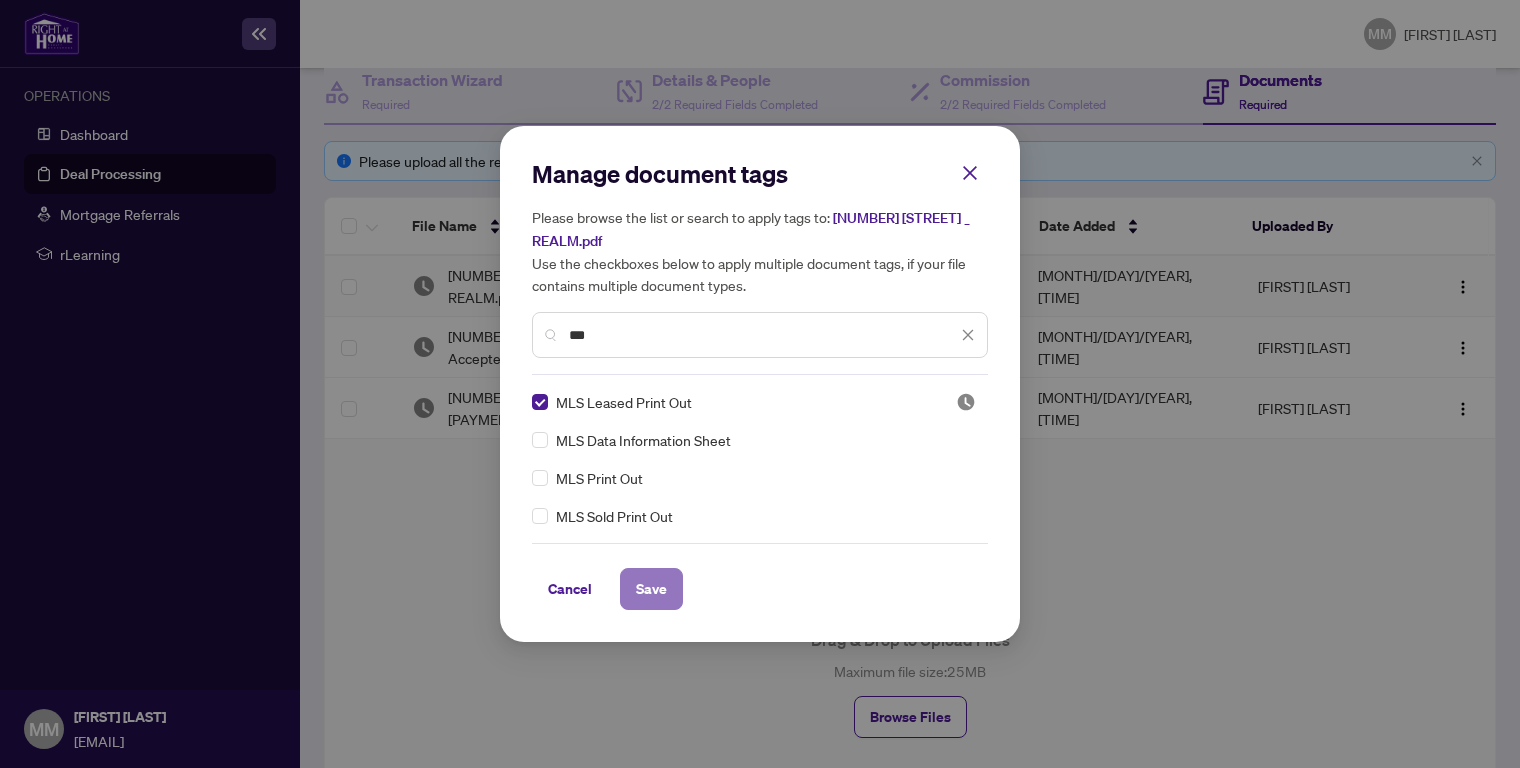 click on "Save" at bounding box center (651, 589) 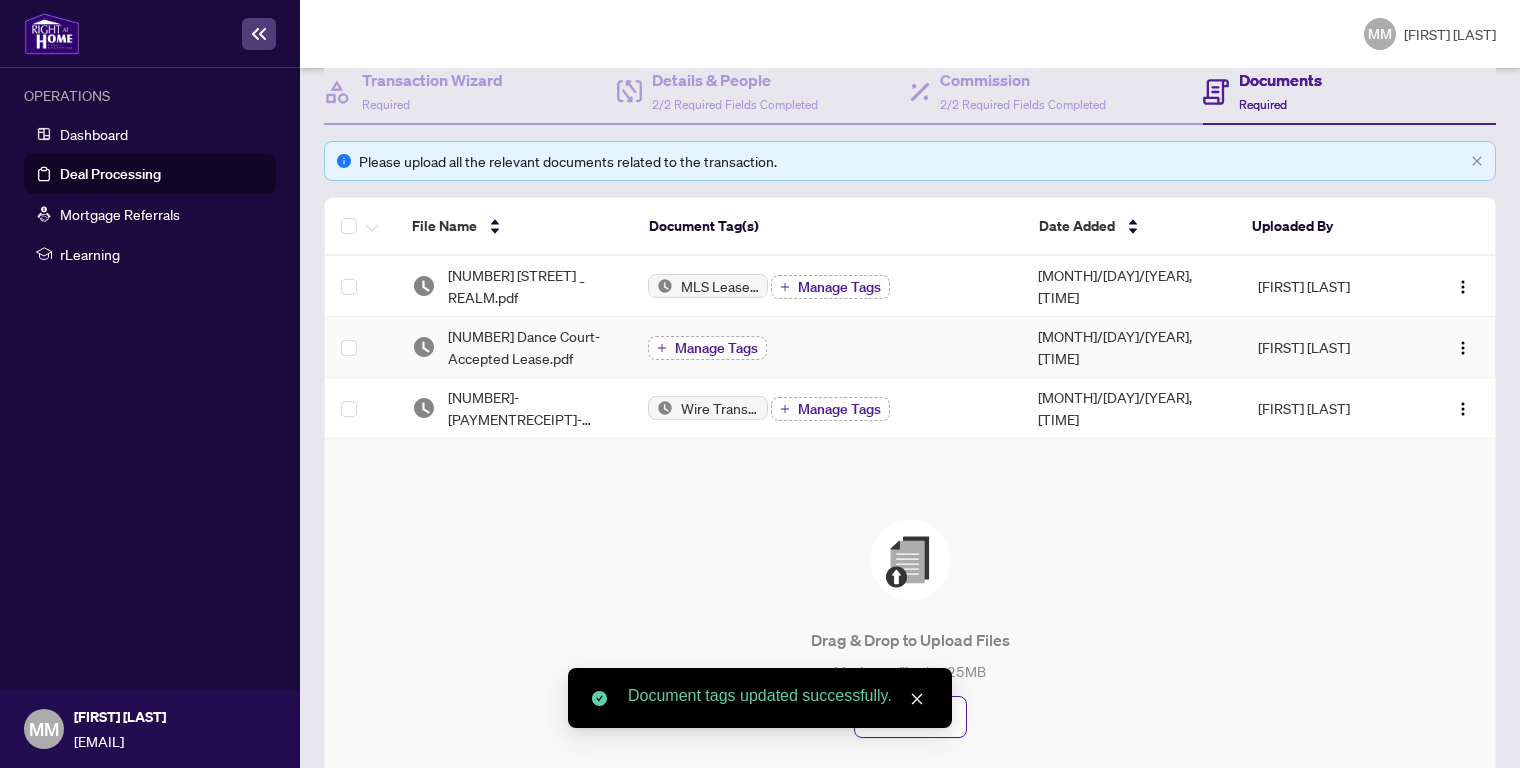 click on "Manage Tags" at bounding box center [716, 348] 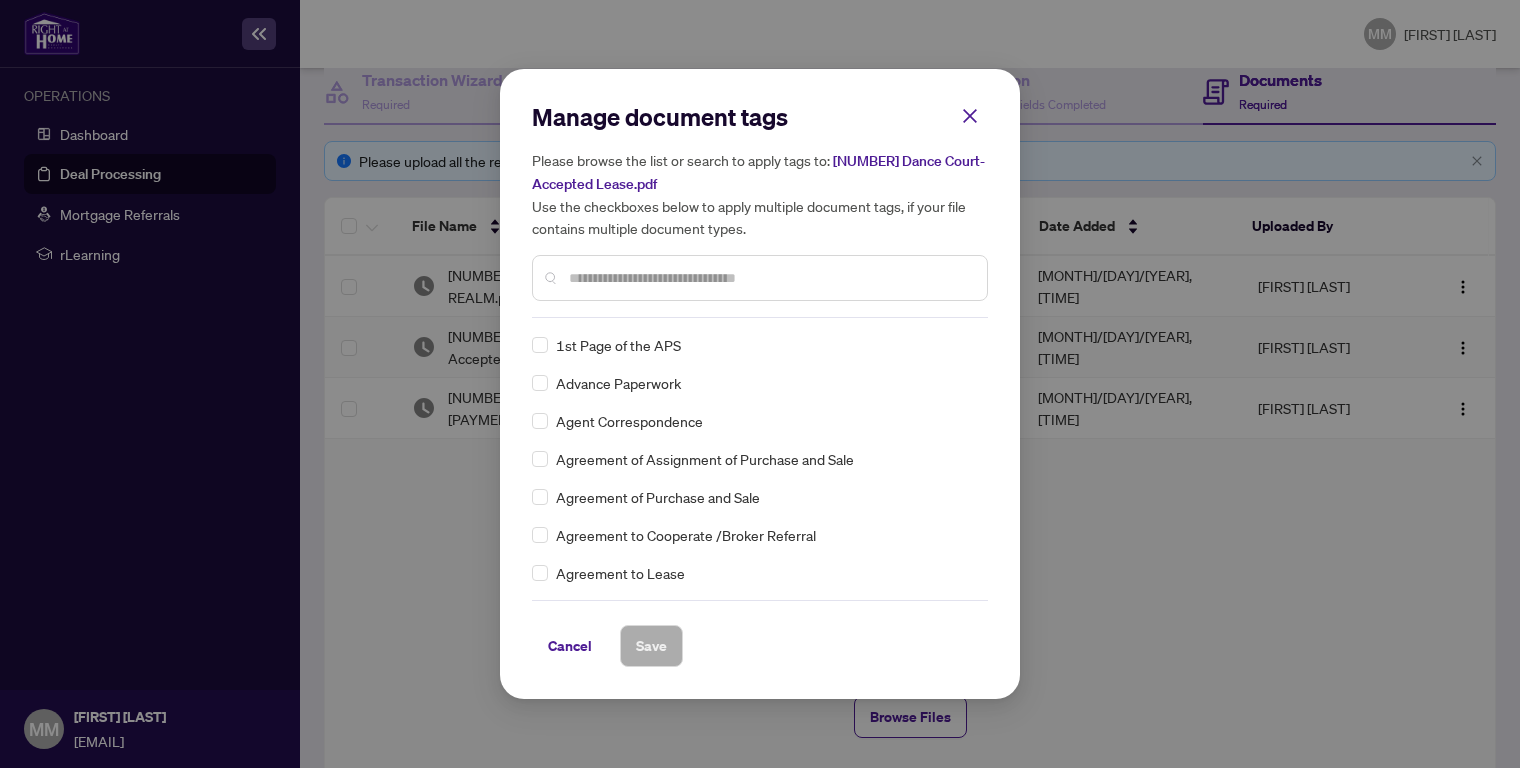 click at bounding box center (0, 0) 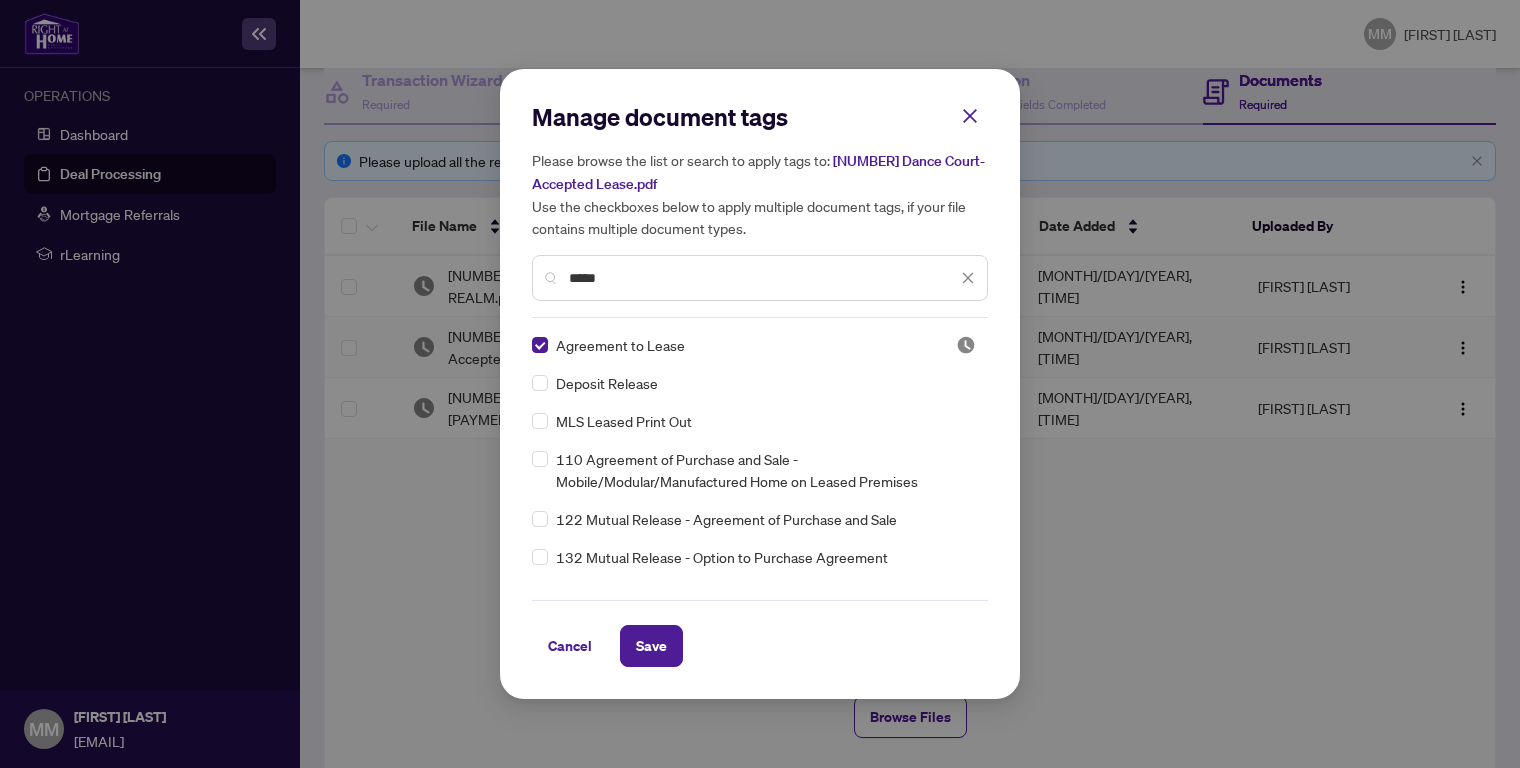click on "*****" at bounding box center (763, 278) 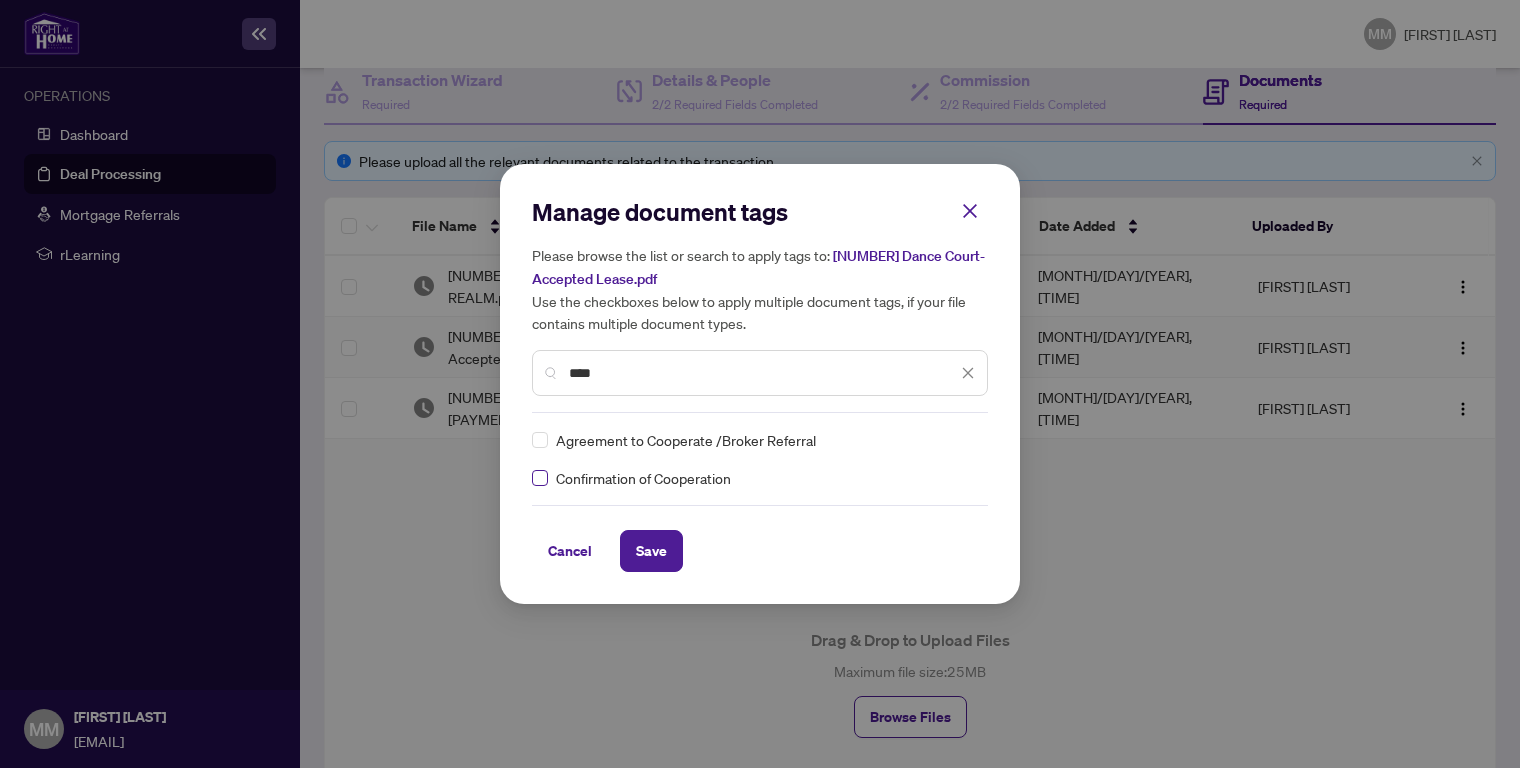 type on "****" 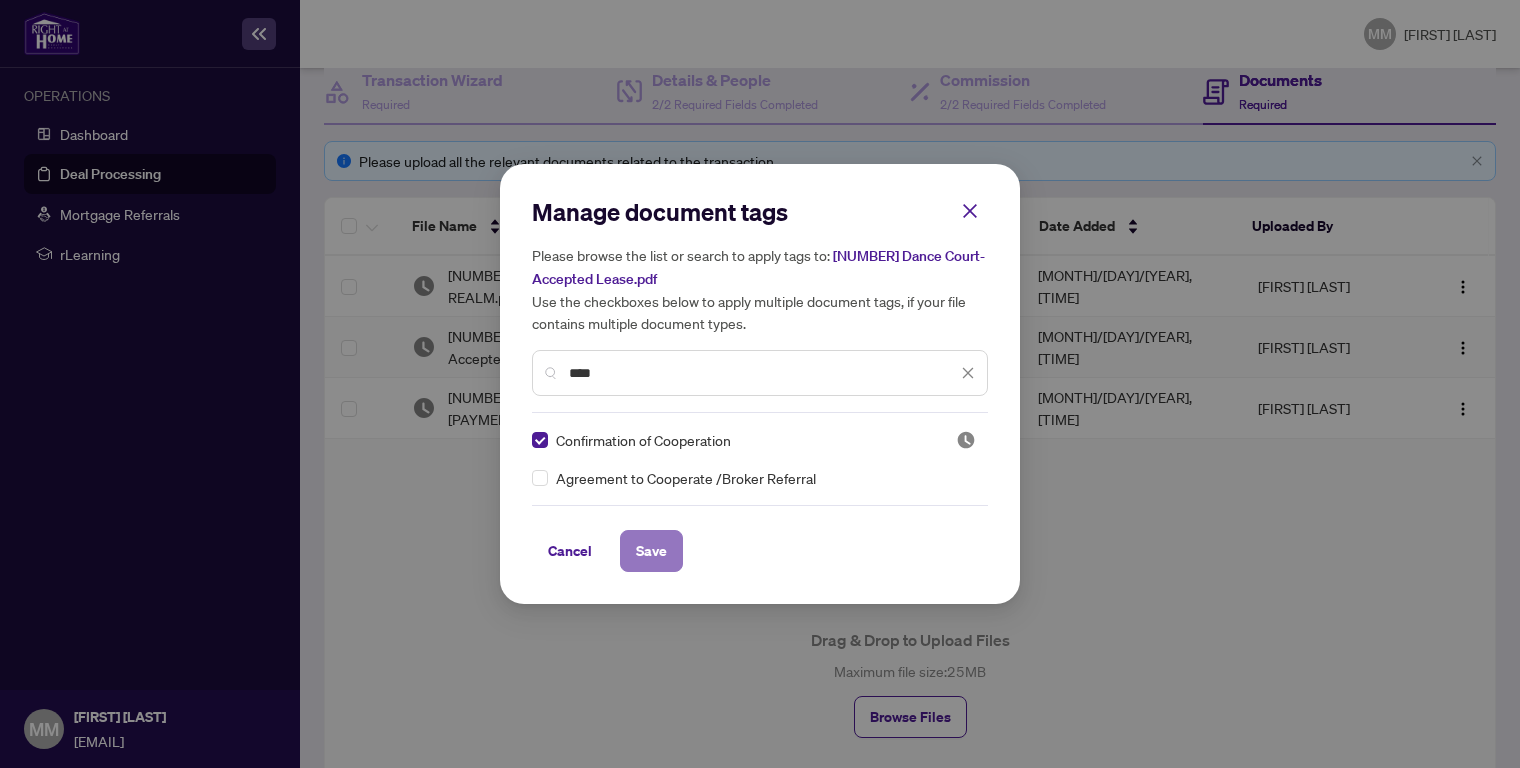 click on "Save" at bounding box center (0, 0) 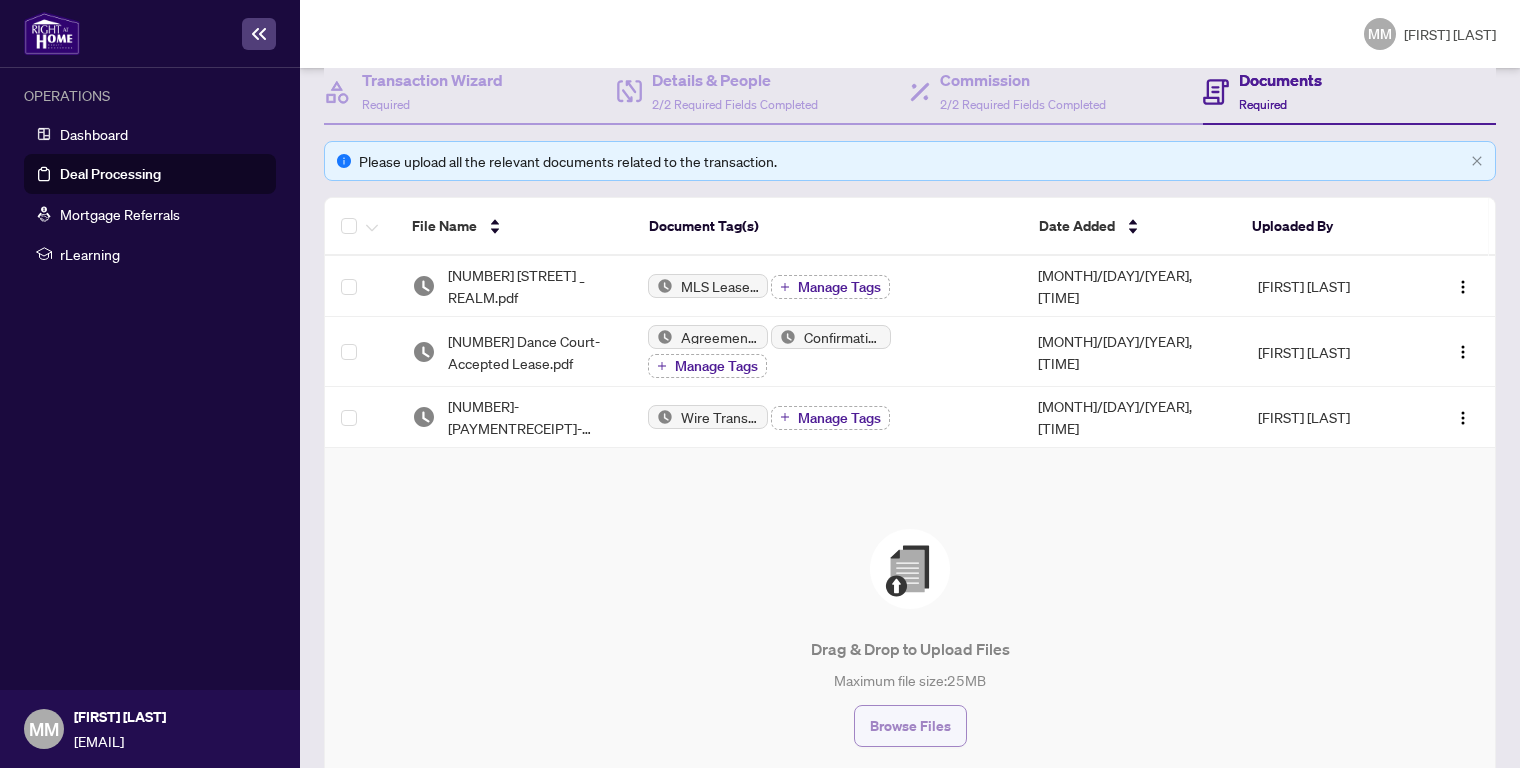 click on "Browse Files" at bounding box center [910, 726] 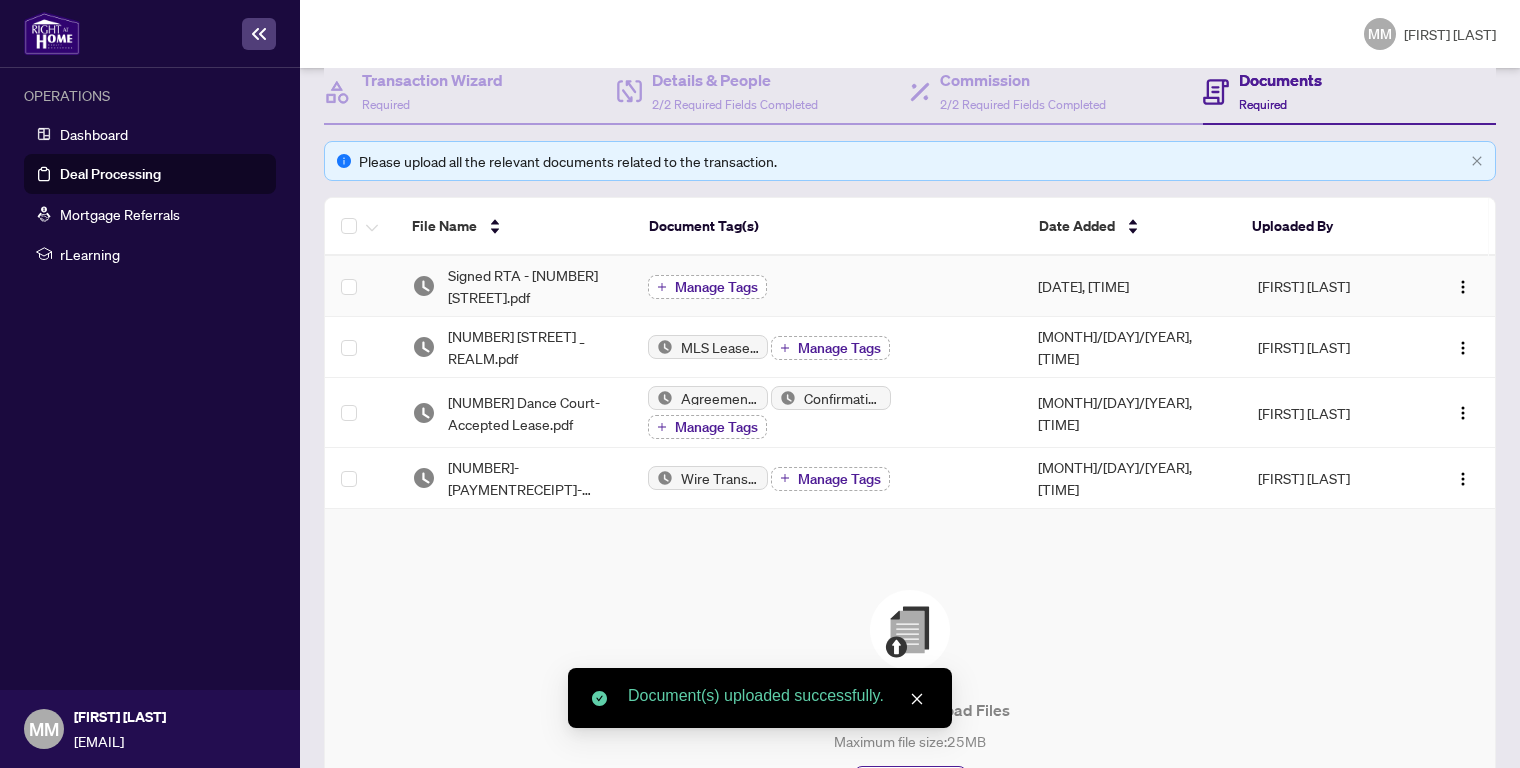 click on "Manage Tags" at bounding box center [716, 287] 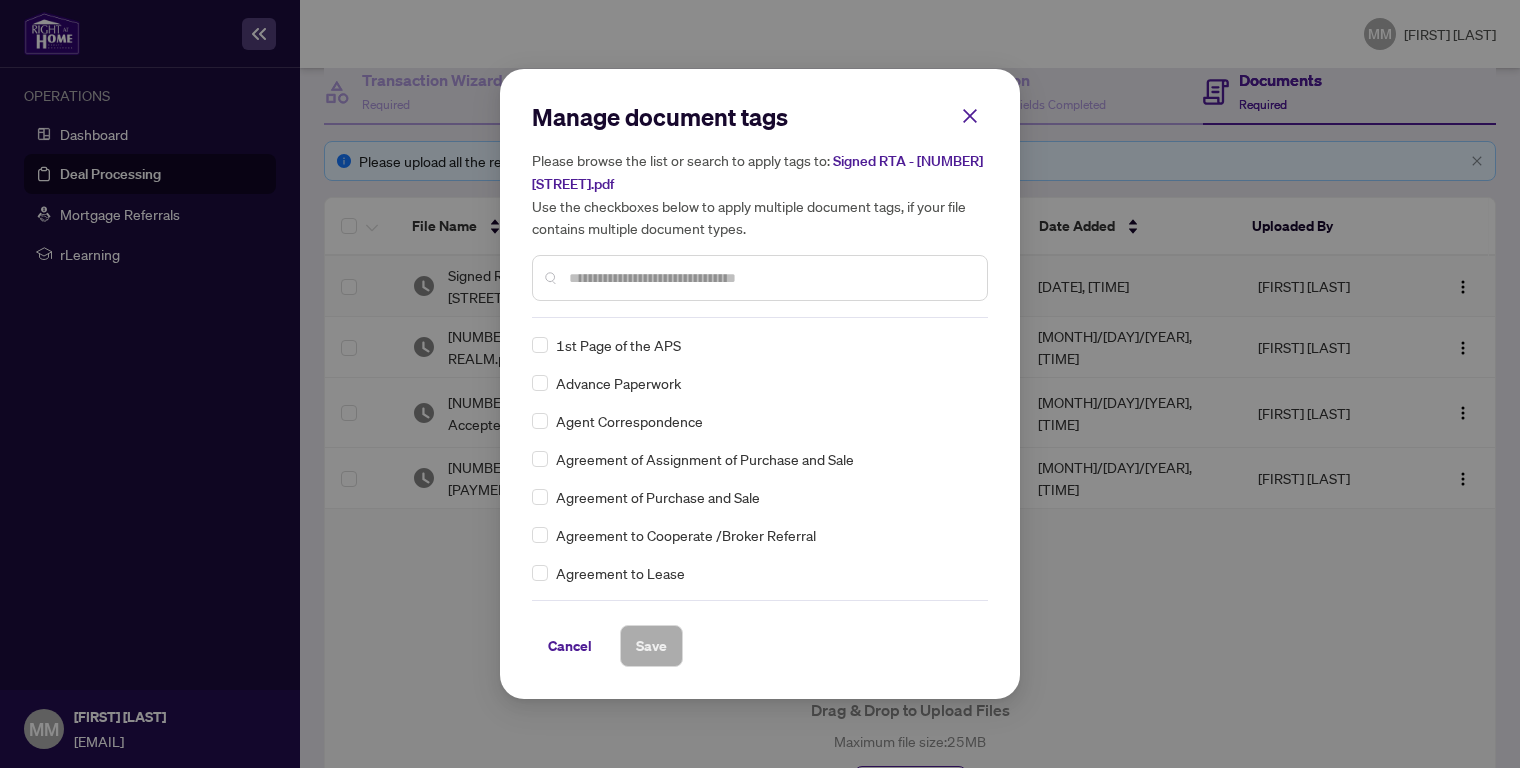 click at bounding box center (770, 278) 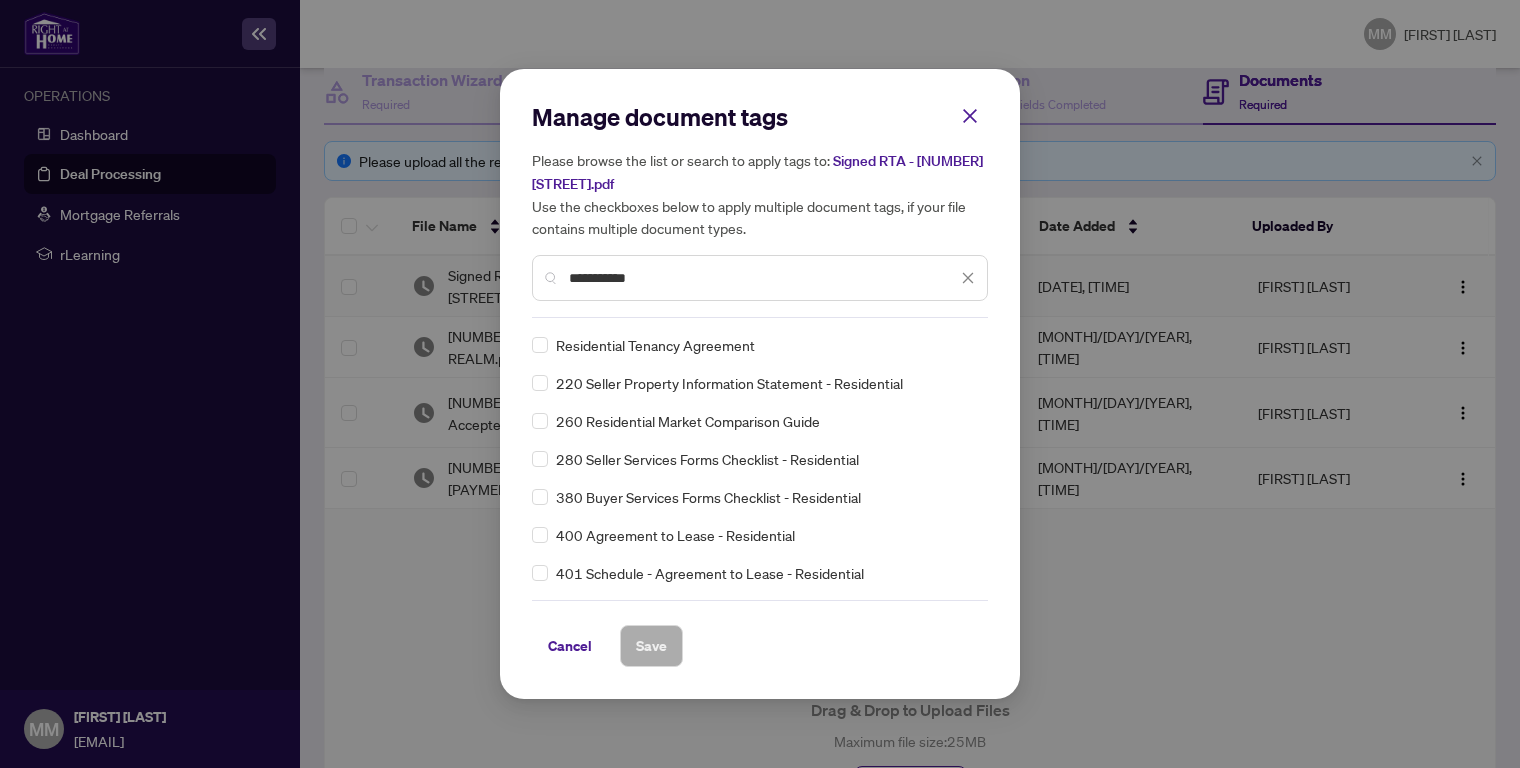 type on "**********" 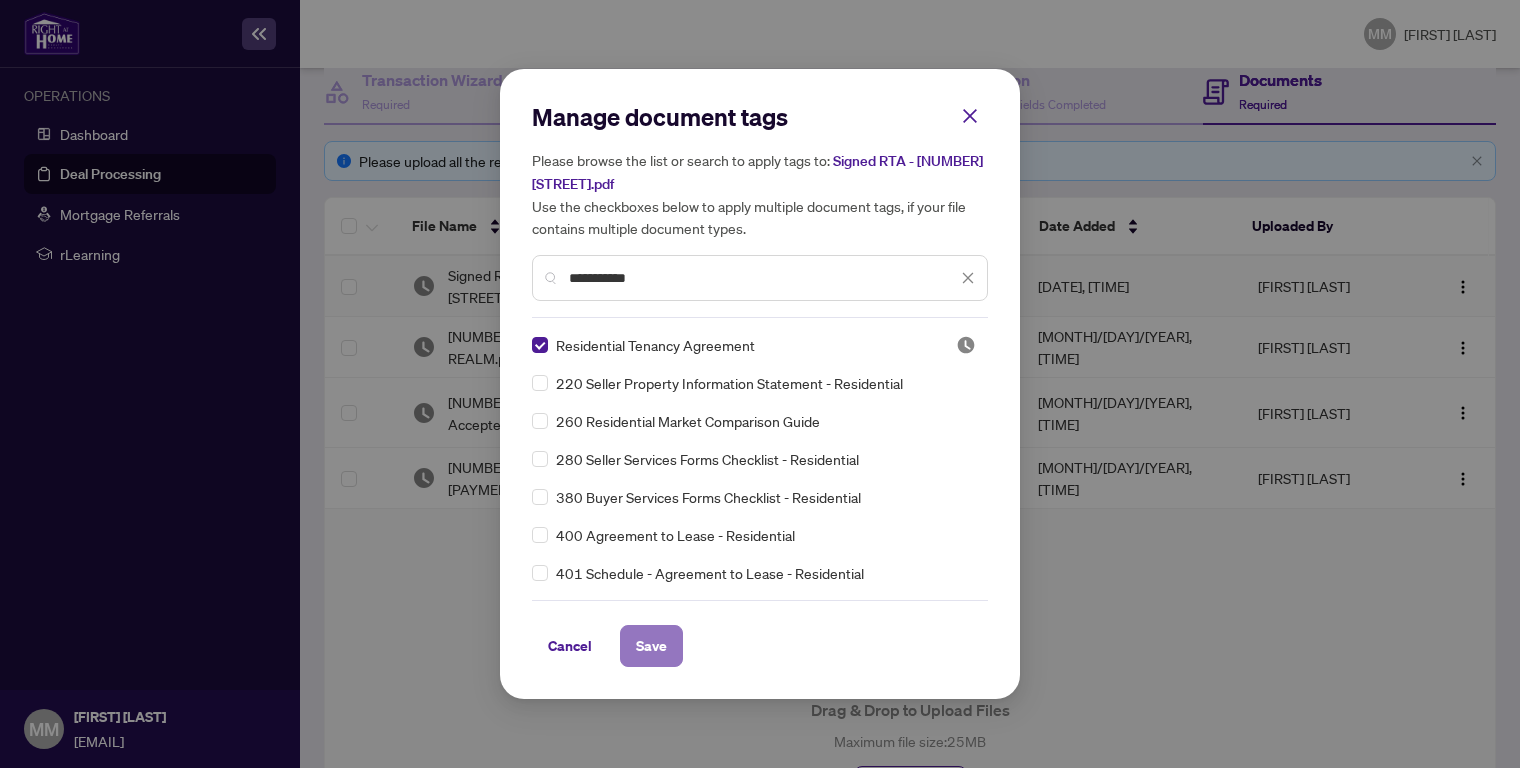 click on "Save" at bounding box center [0, 0] 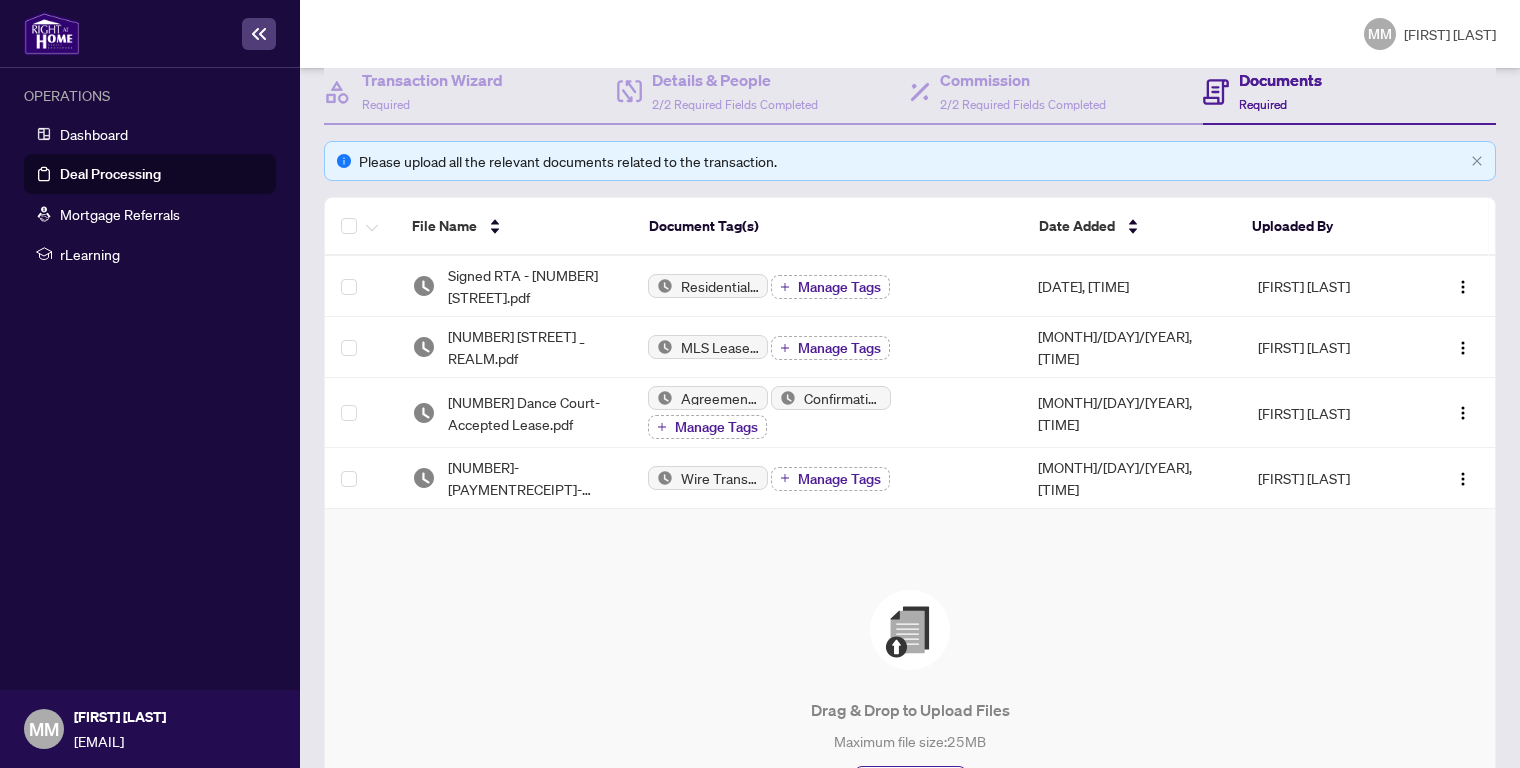 scroll, scrollTop: 395, scrollLeft: 0, axis: vertical 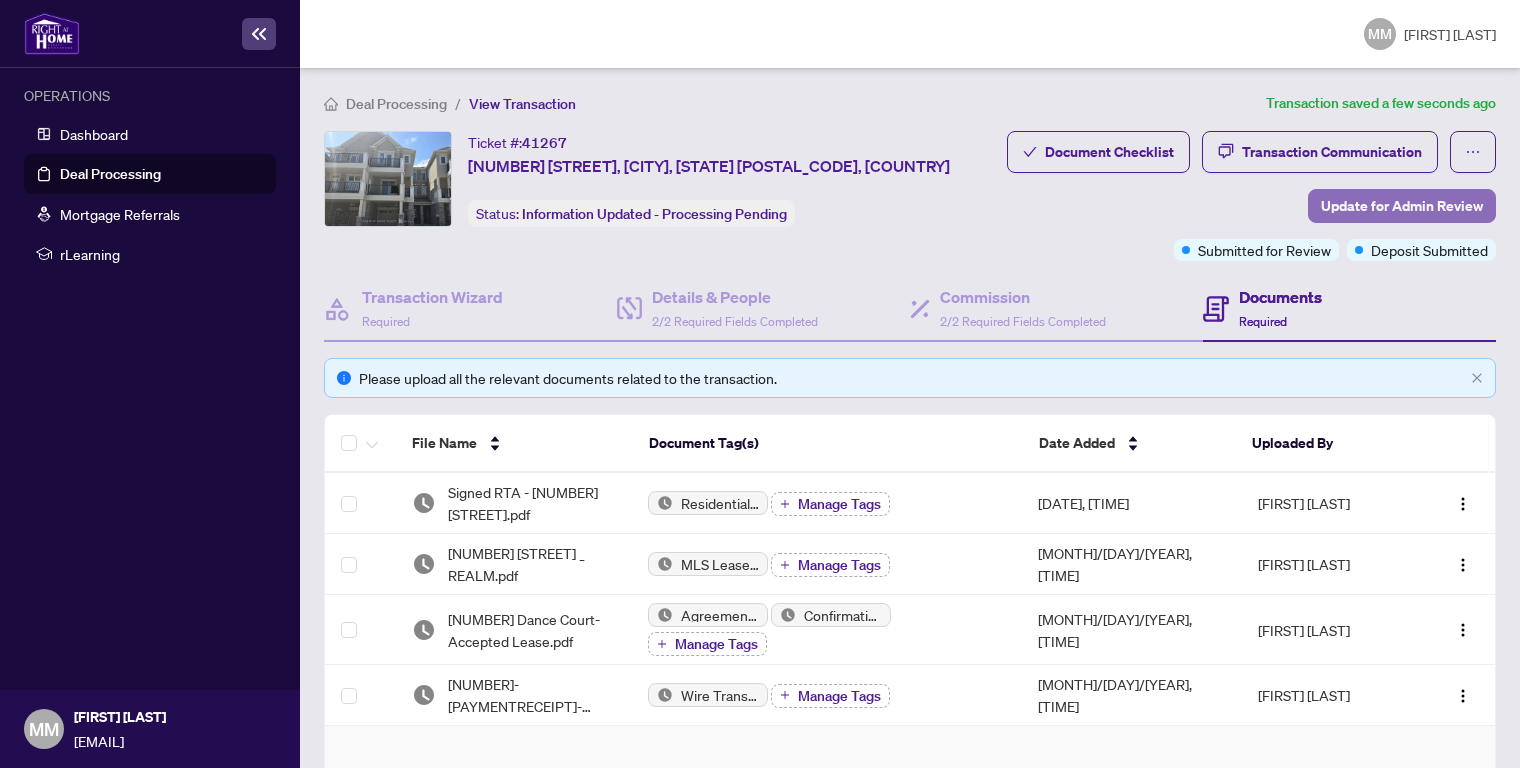 click on "Update for Admin Review" at bounding box center (1402, 206) 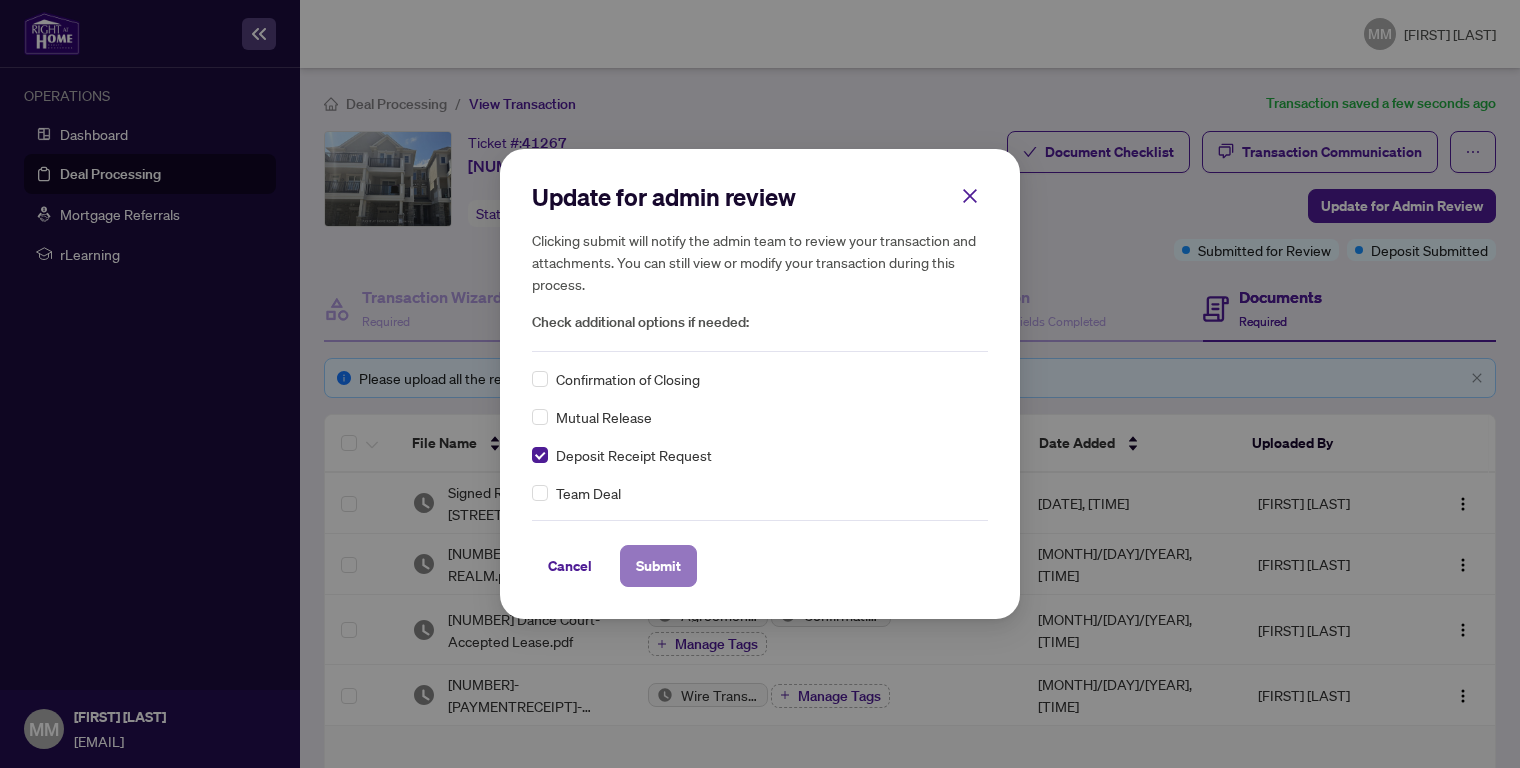 click on "Submit" at bounding box center [0, 0] 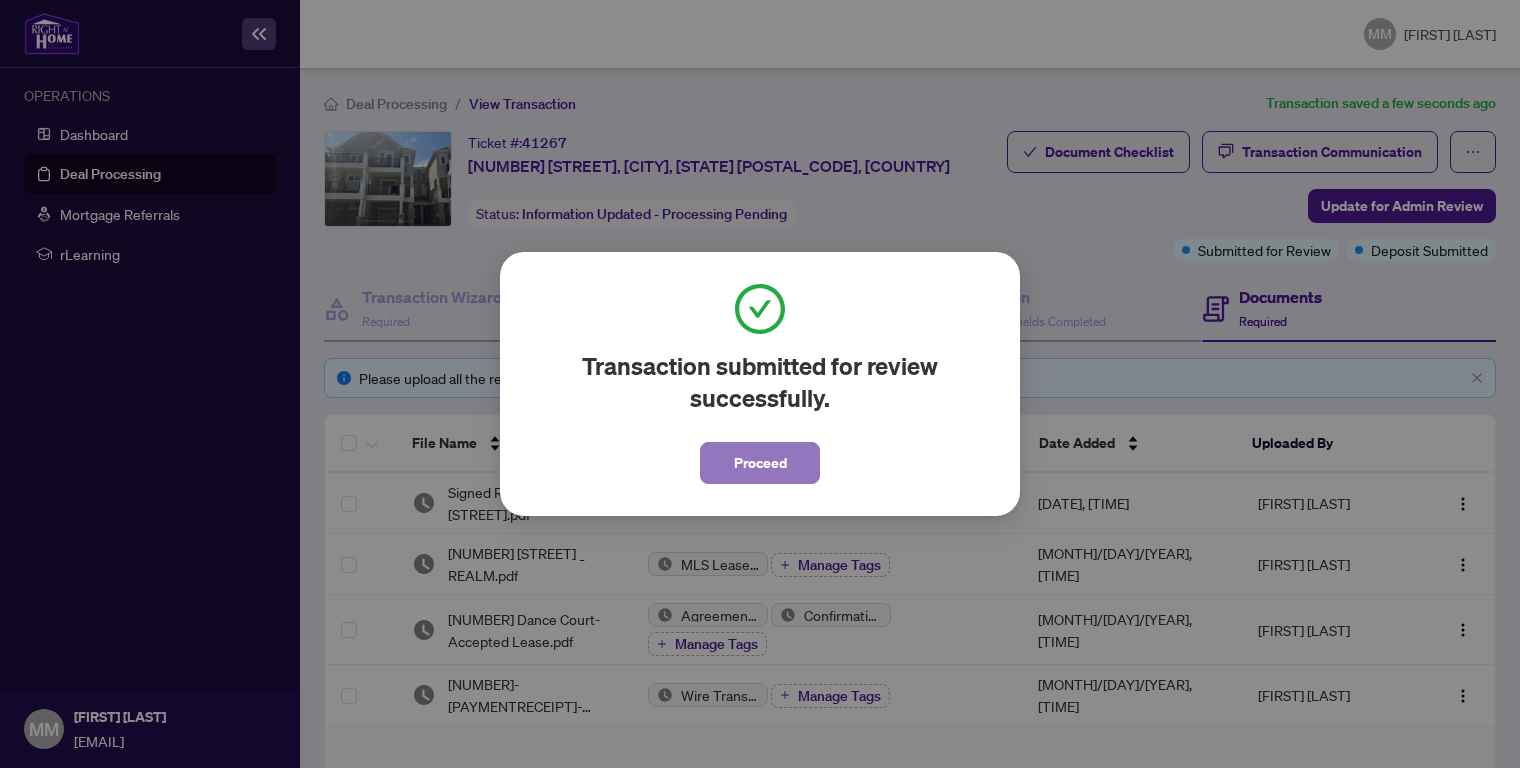 click on "Proceed" at bounding box center [760, 463] 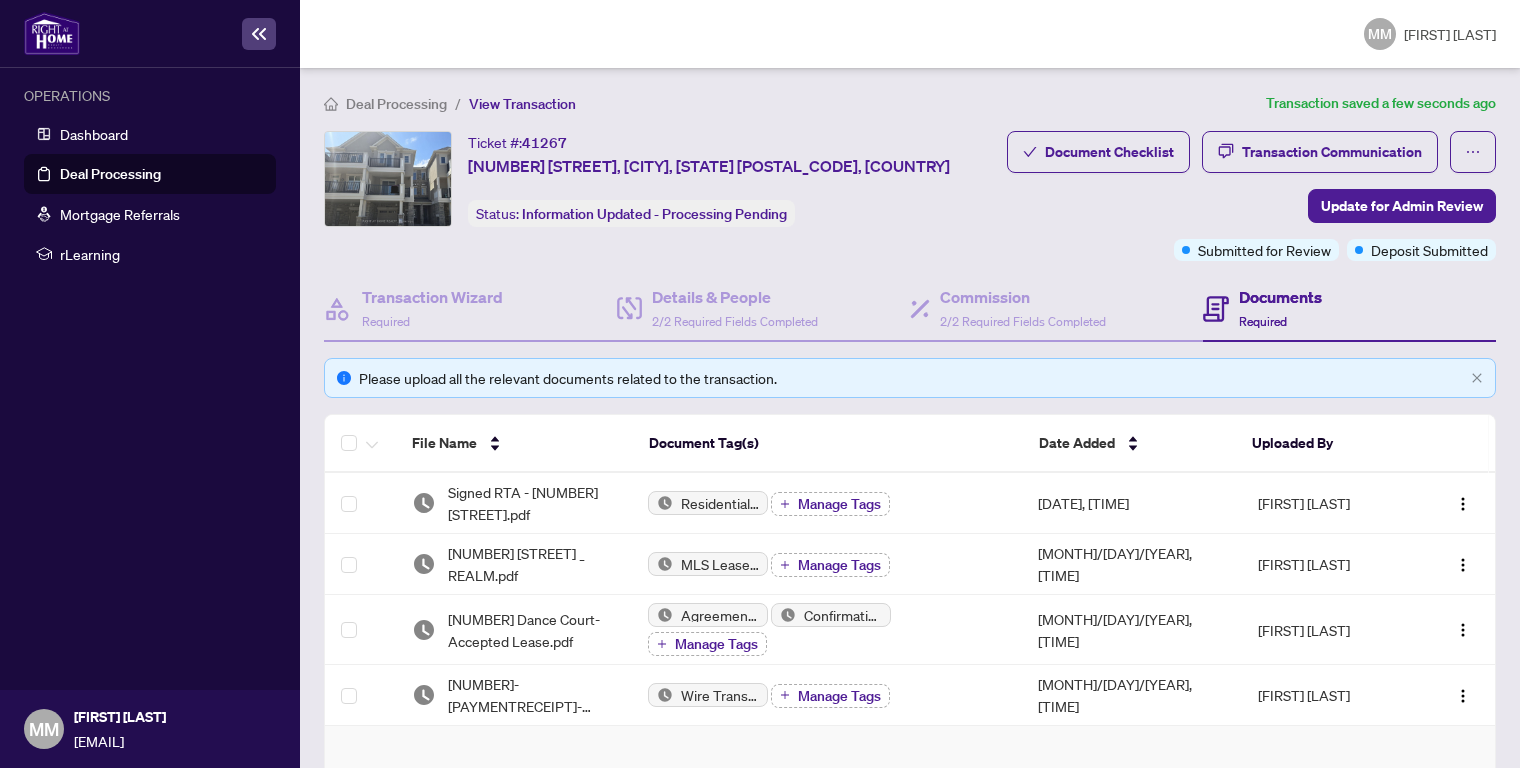 click on "Deal Processing" at bounding box center [110, 174] 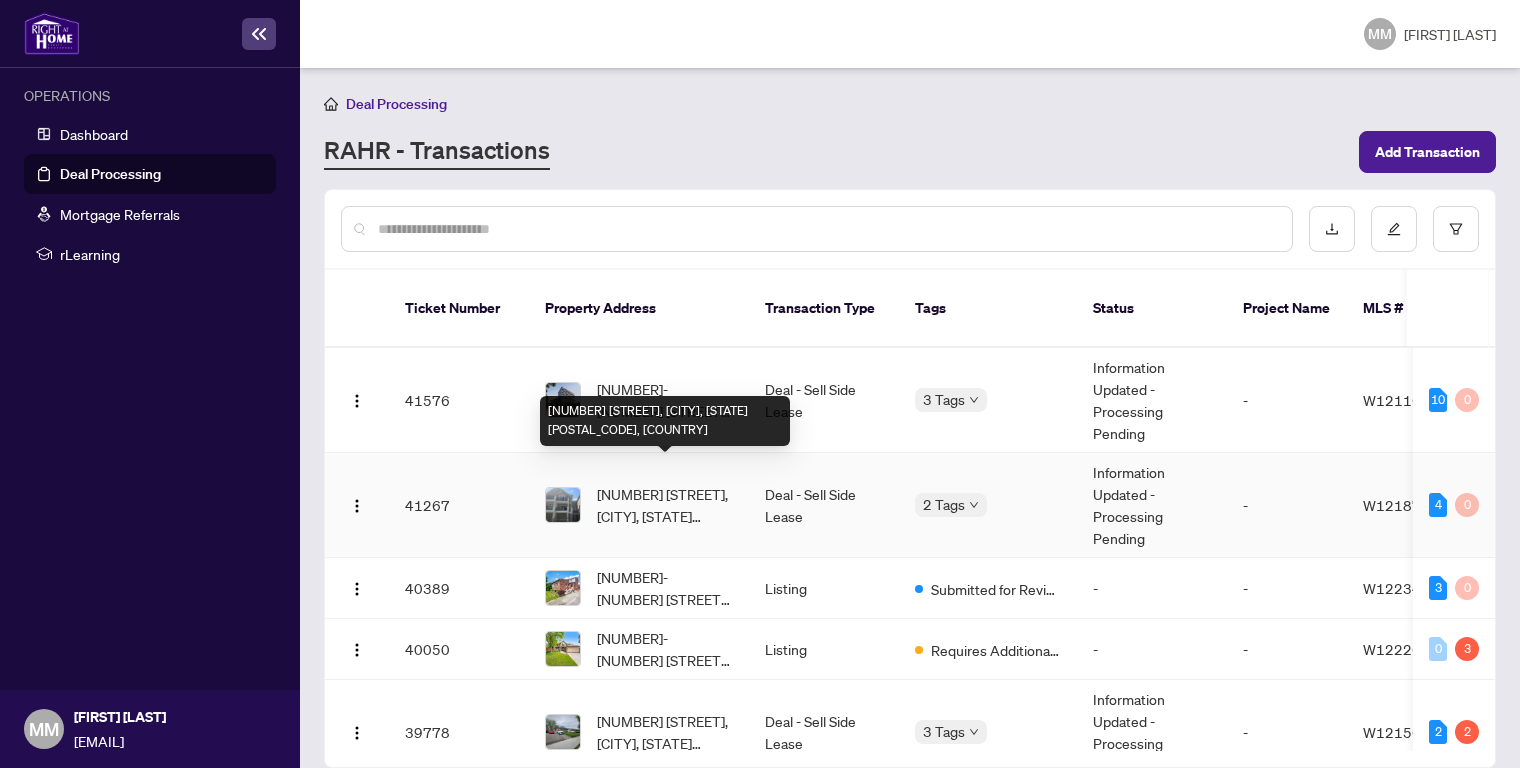 click on "[NUMBER] [STREET], [CITY], [STATE] [POSTAL_CODE], [COUNTRY]" at bounding box center (665, 505) 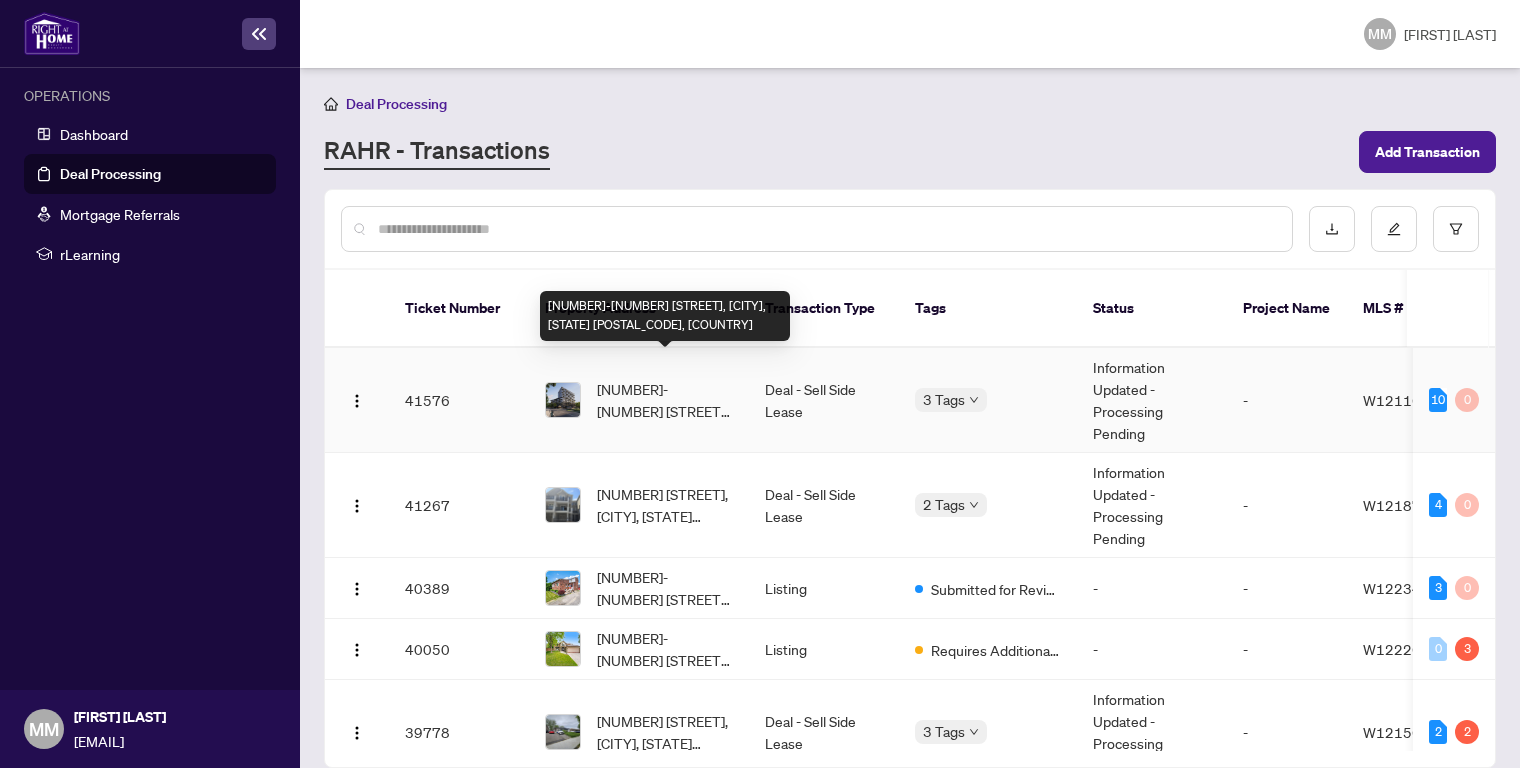 click on "[NUMBER]-[NUMBER] [STREET], [CITY], [STATE] [POSTAL_CODE], [COUNTRY]" at bounding box center [665, 400] 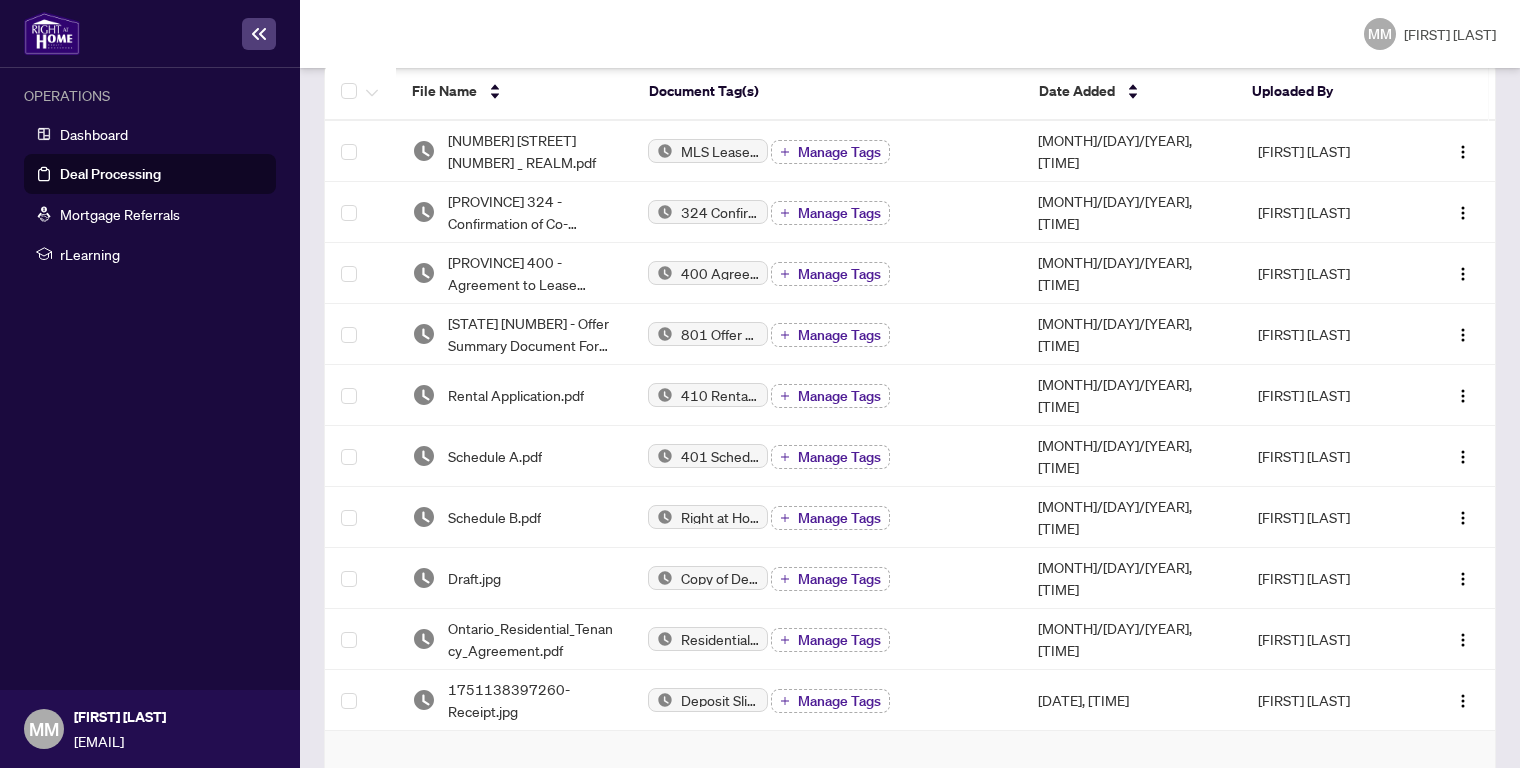 scroll, scrollTop: 341, scrollLeft: 0, axis: vertical 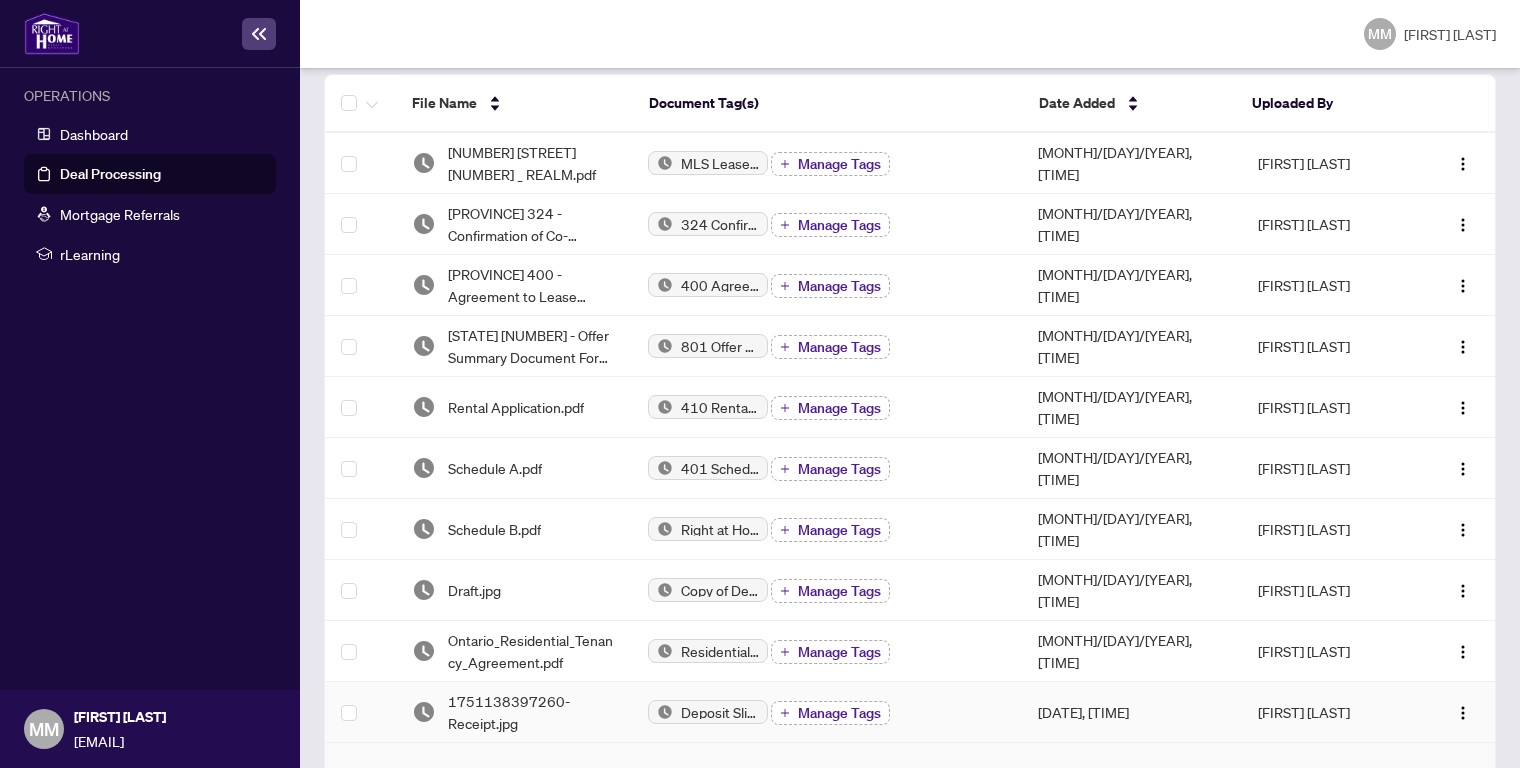 click on "Manage Tags" at bounding box center [839, 713] 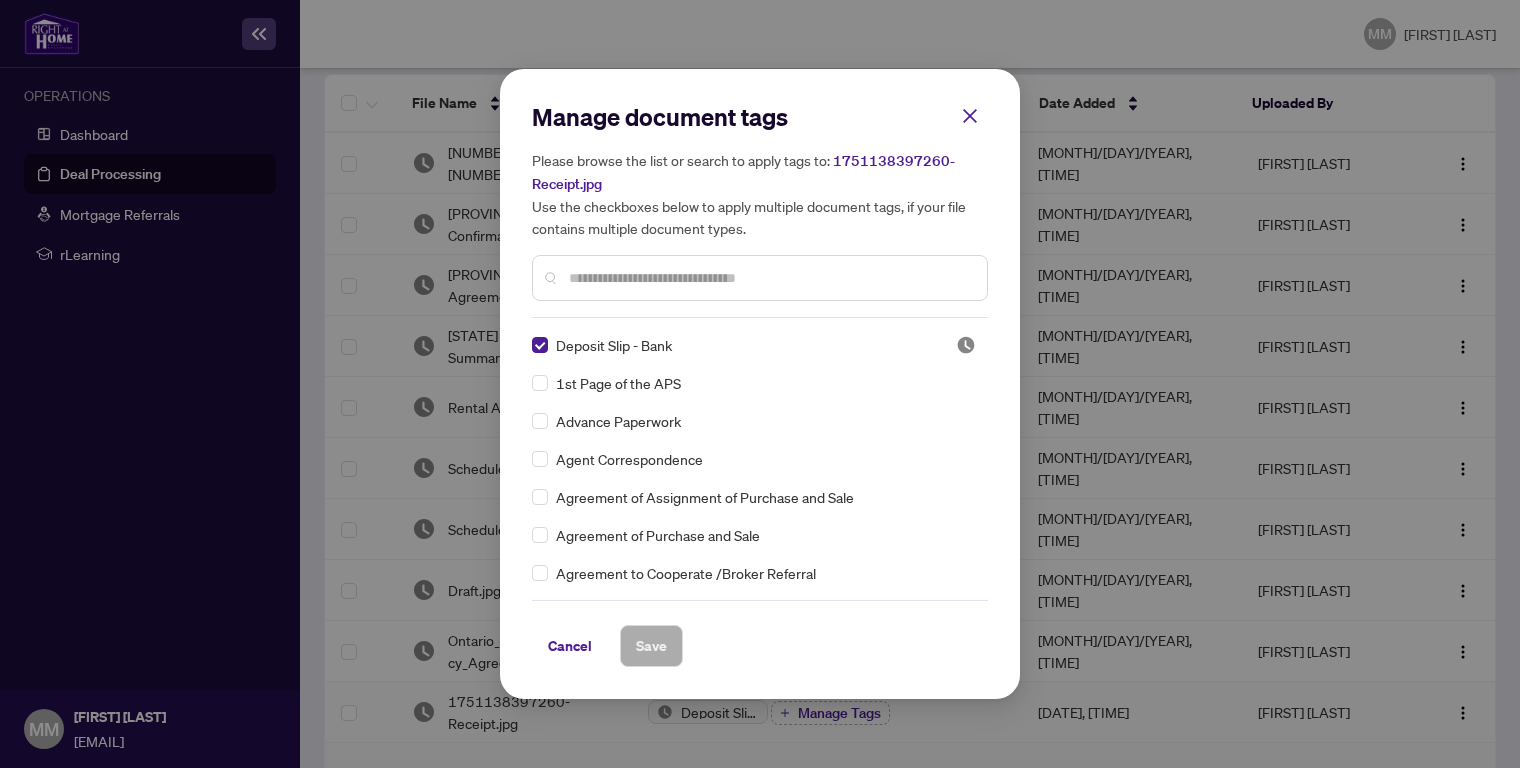 click at bounding box center (770, 278) 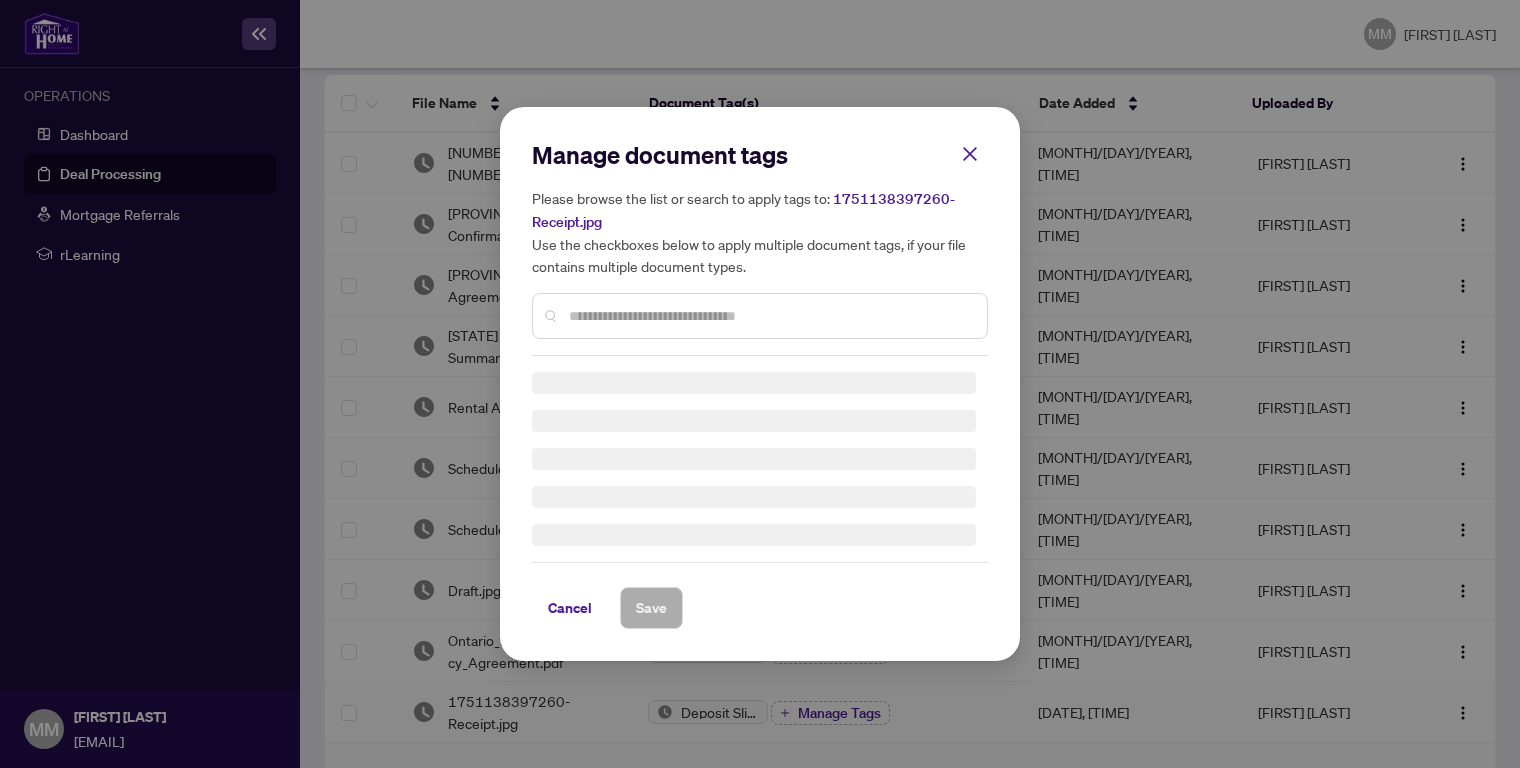 click on "Please browse the list or search to apply tags to:   1751138397260-Receipt.jpg   Use the checkboxes below to apply multiple document tags, if your file contains multiple document types." at bounding box center (760, 232) 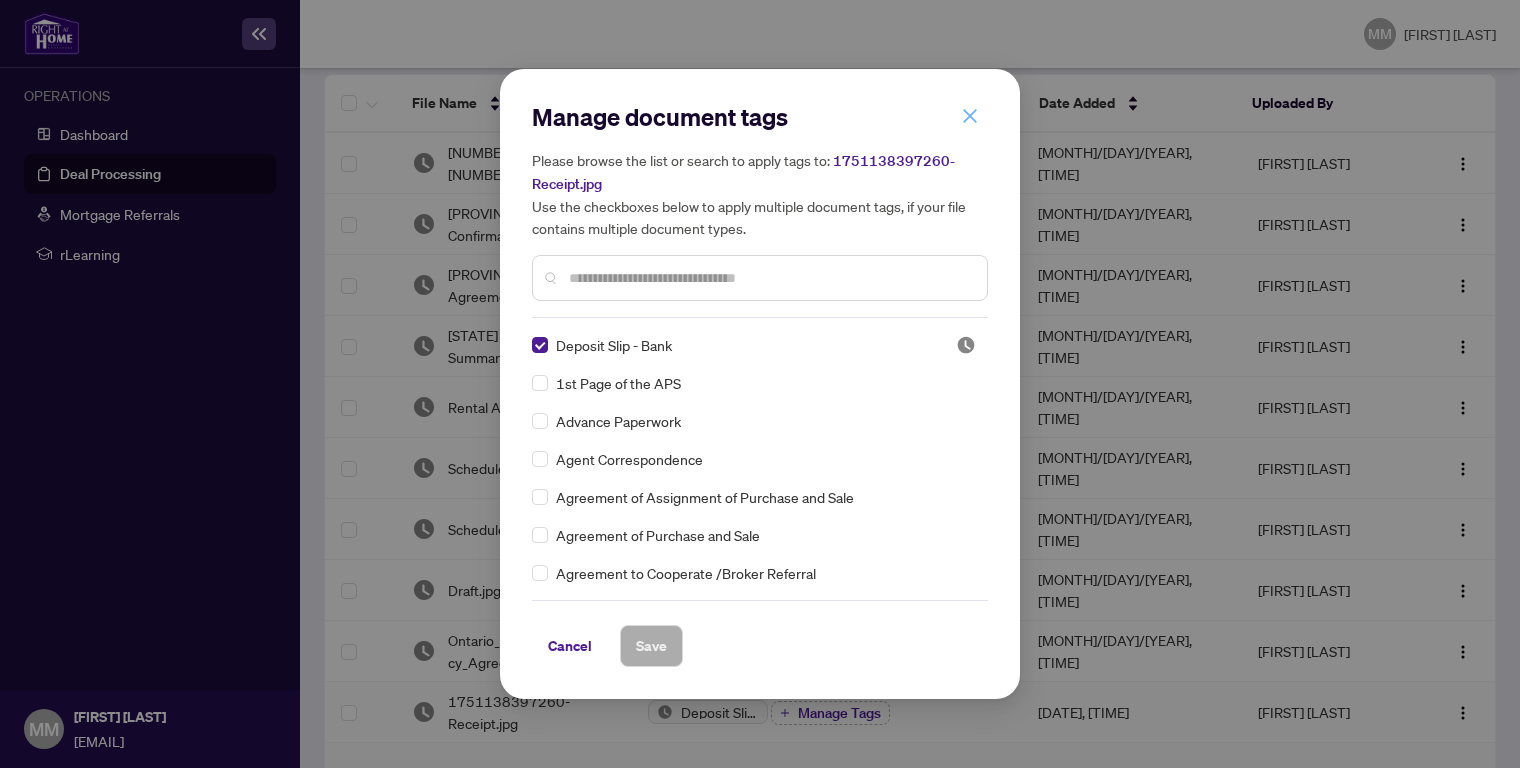 click at bounding box center [970, 116] 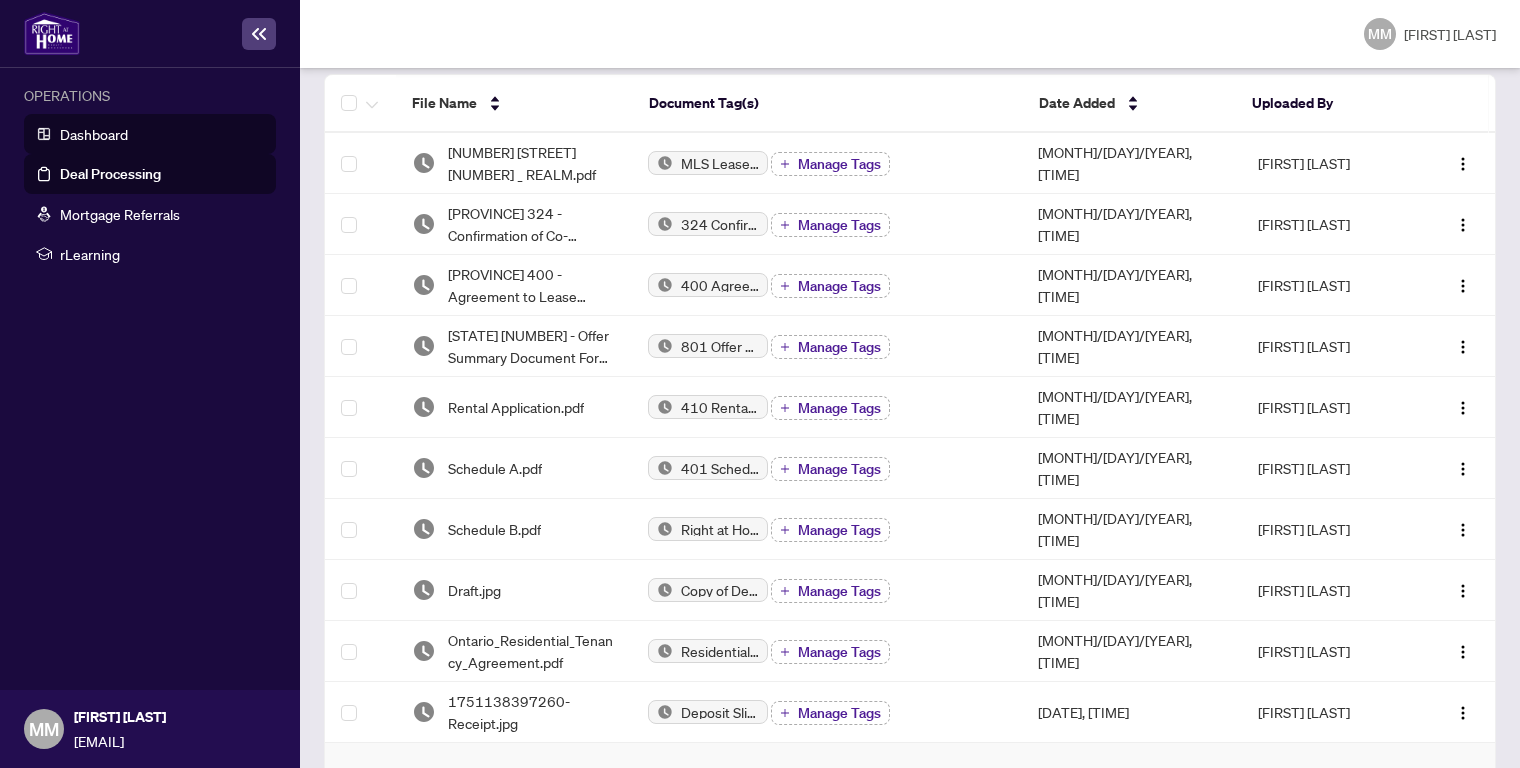 click on "Dashboard" at bounding box center [94, 134] 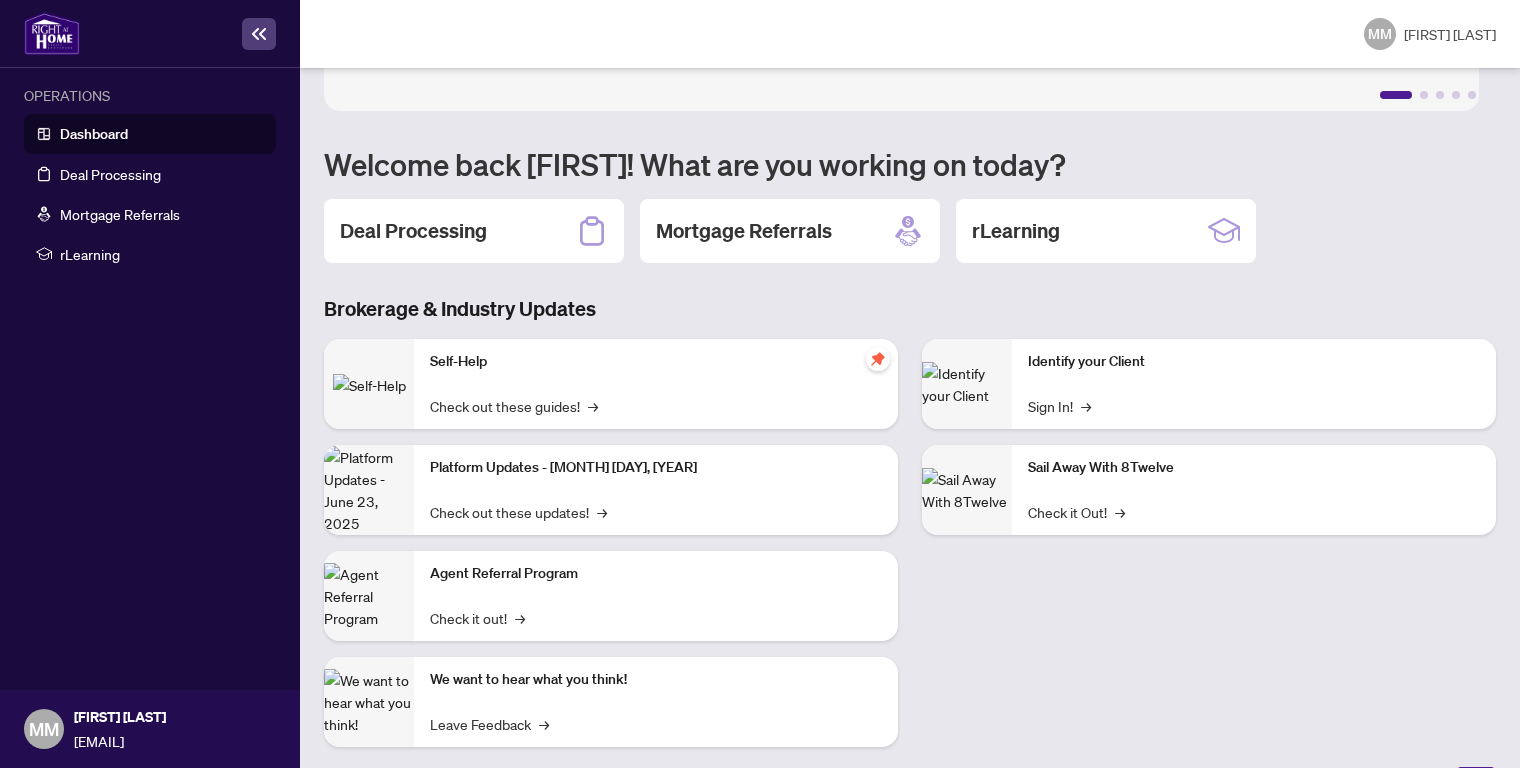 scroll, scrollTop: 137, scrollLeft: 0, axis: vertical 